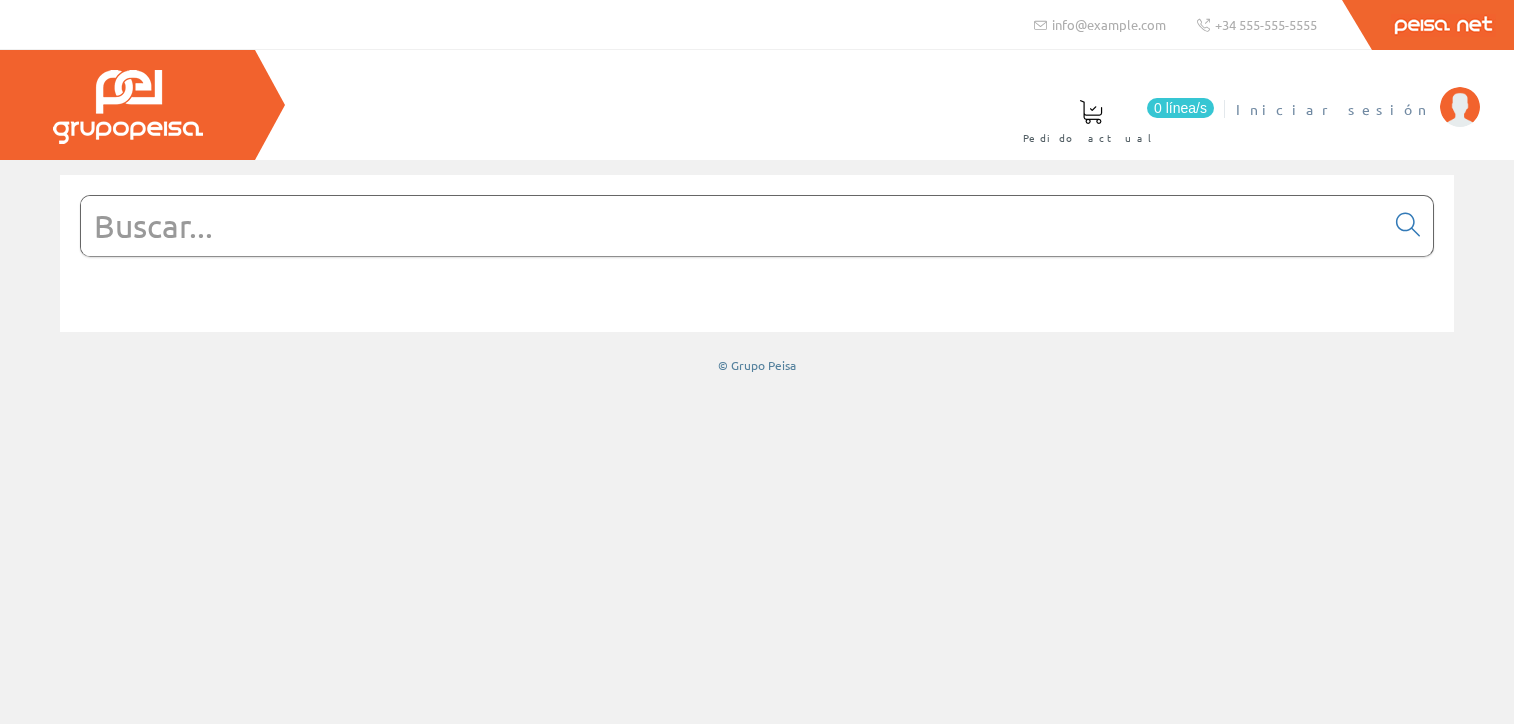 scroll, scrollTop: 0, scrollLeft: 0, axis: both 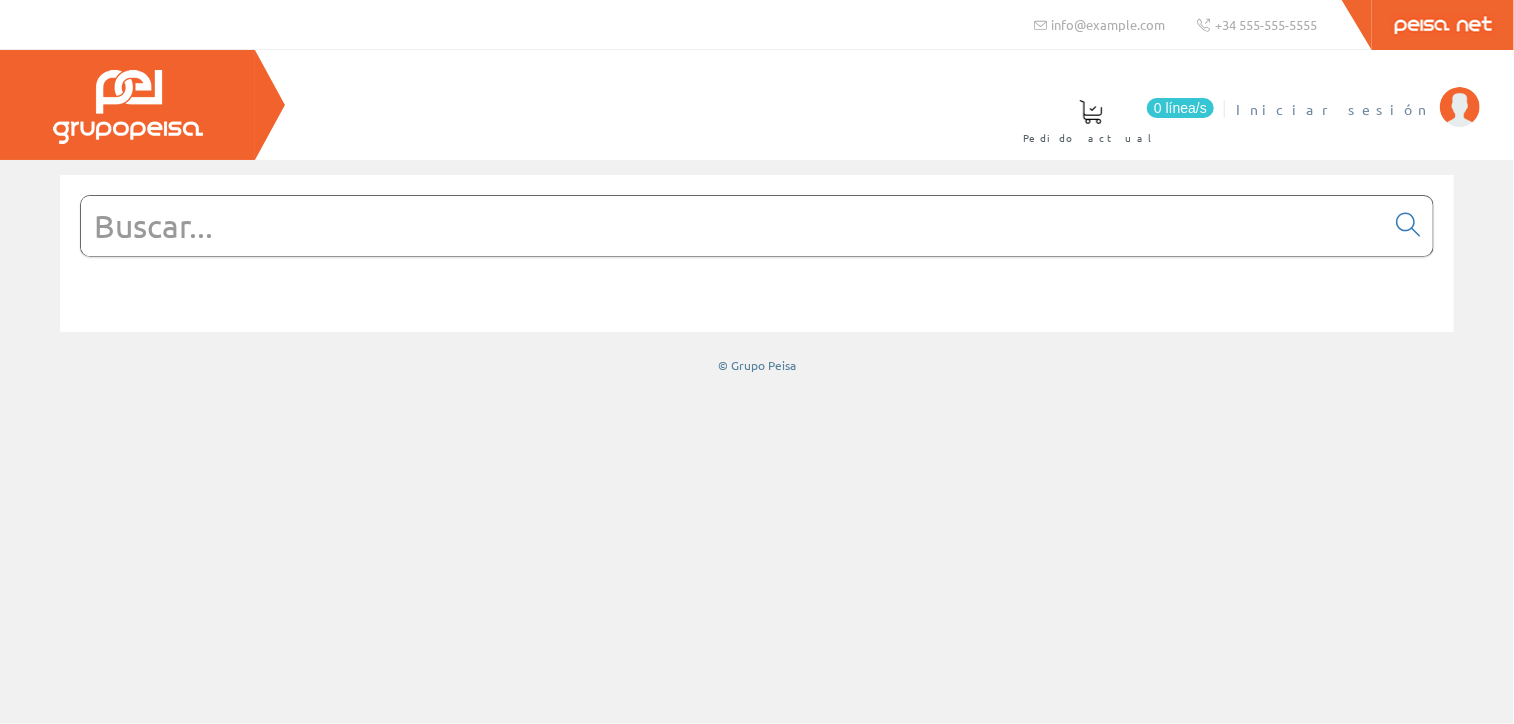 click at bounding box center [1460, 107] 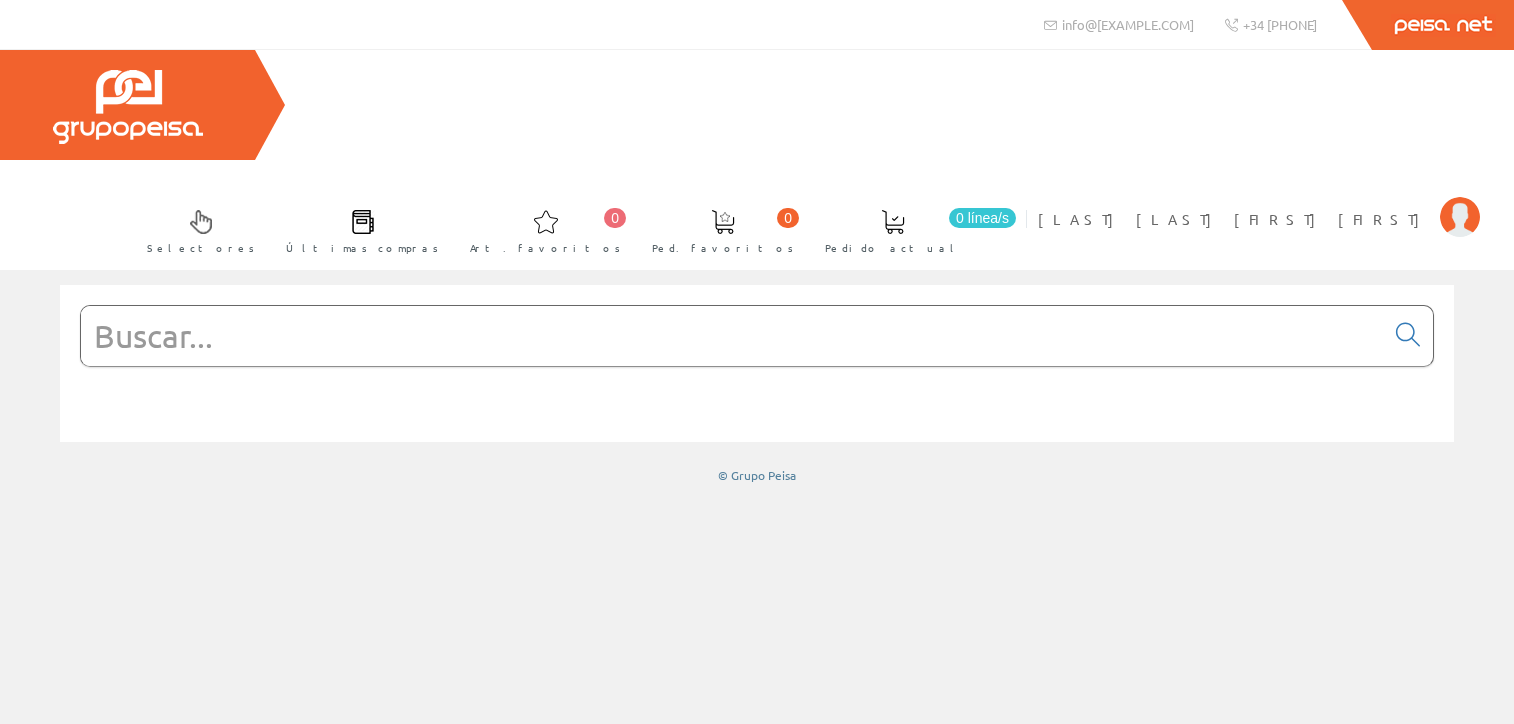 scroll, scrollTop: 0, scrollLeft: 0, axis: both 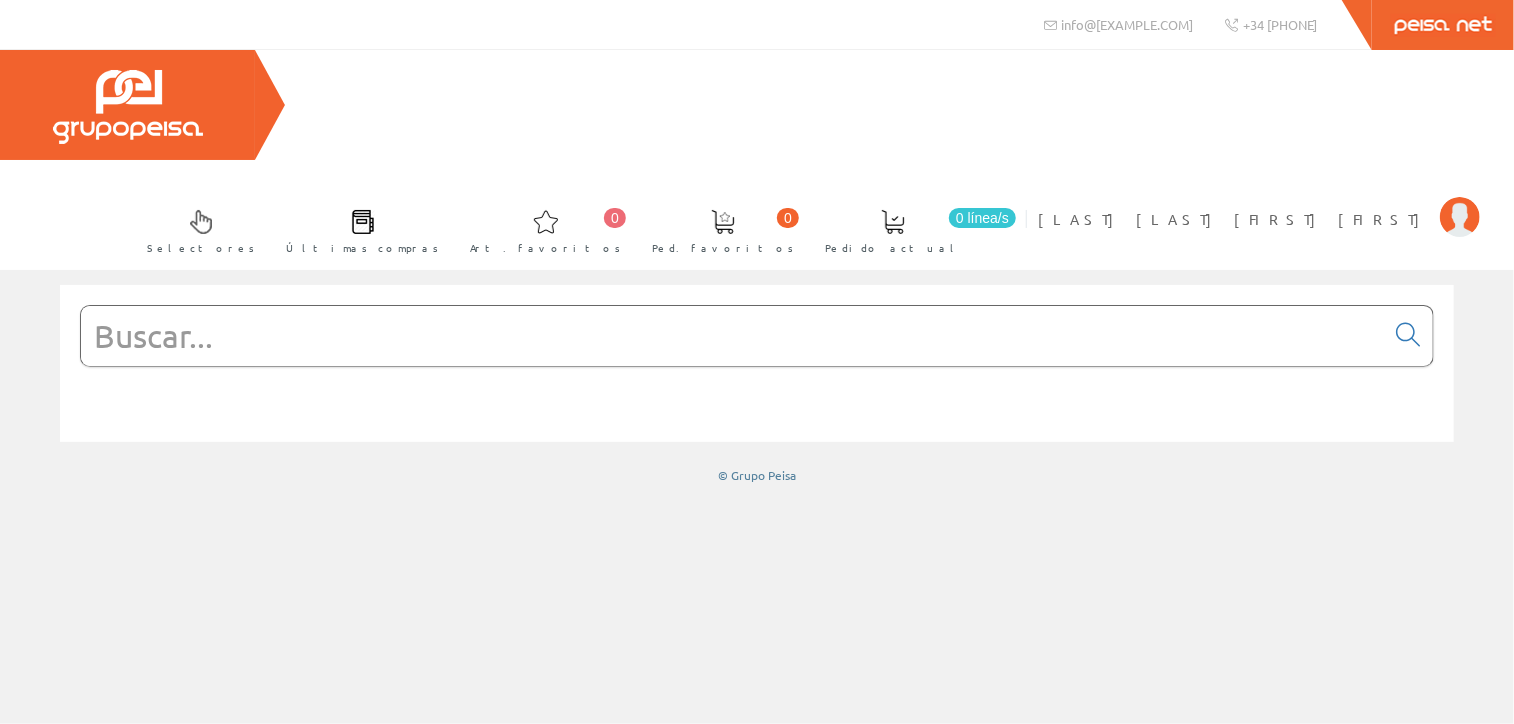 click at bounding box center [732, 336] 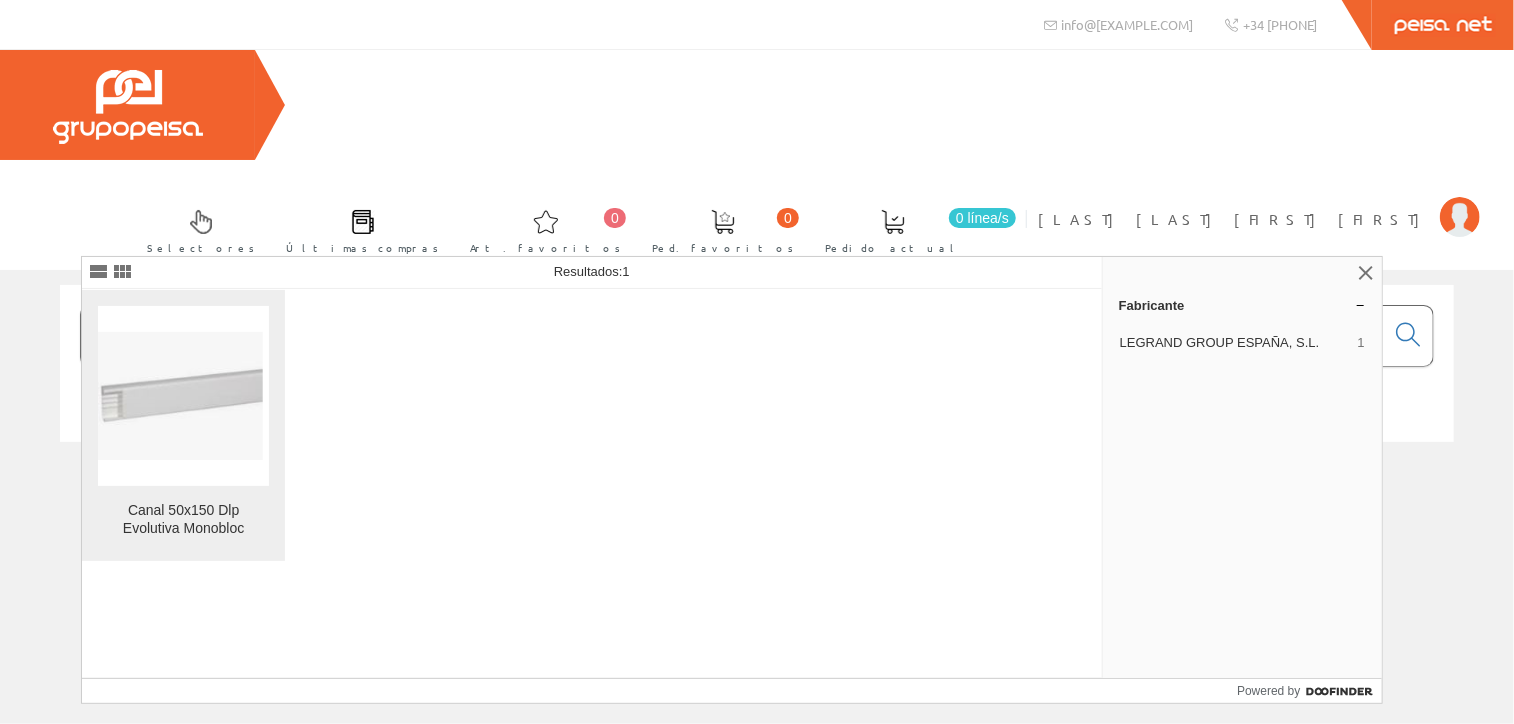 type on "010465" 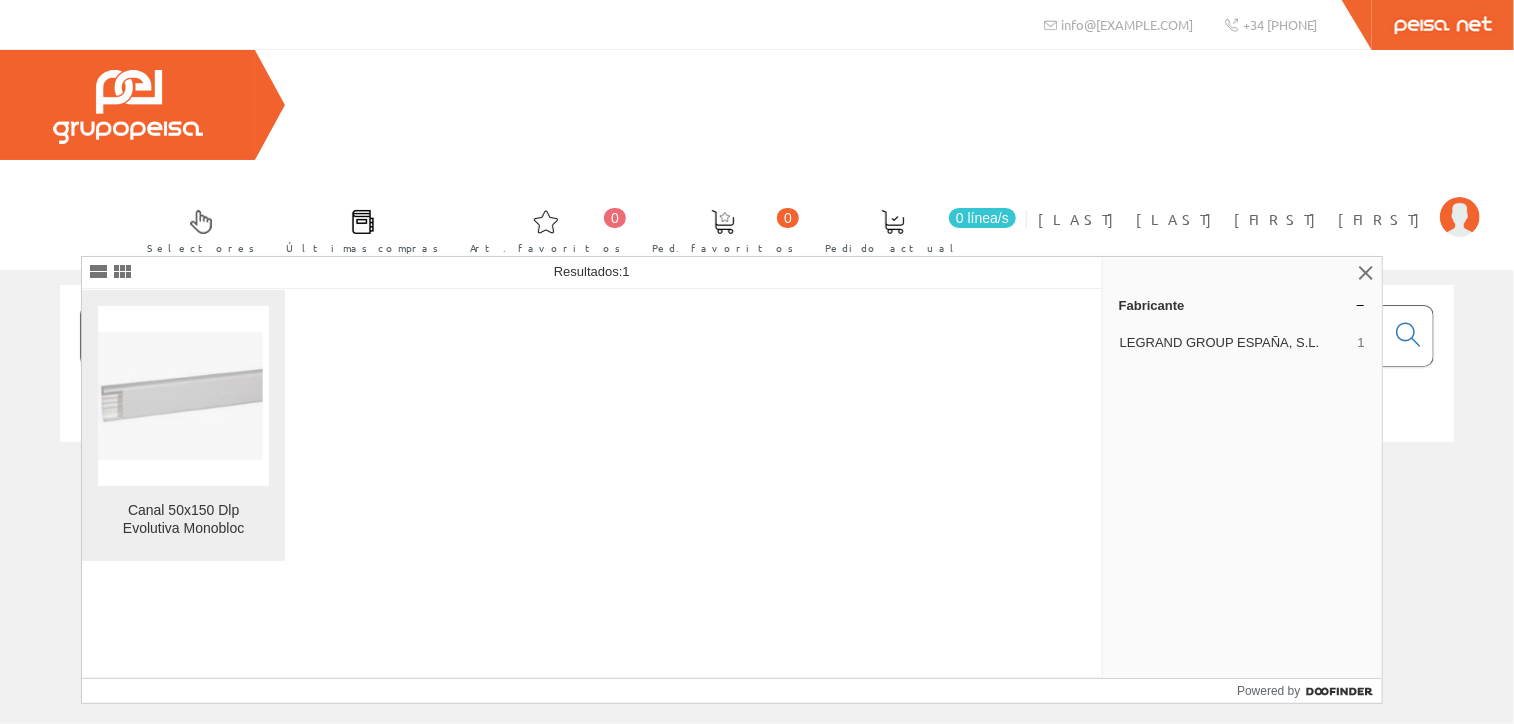 click at bounding box center (184, 396) 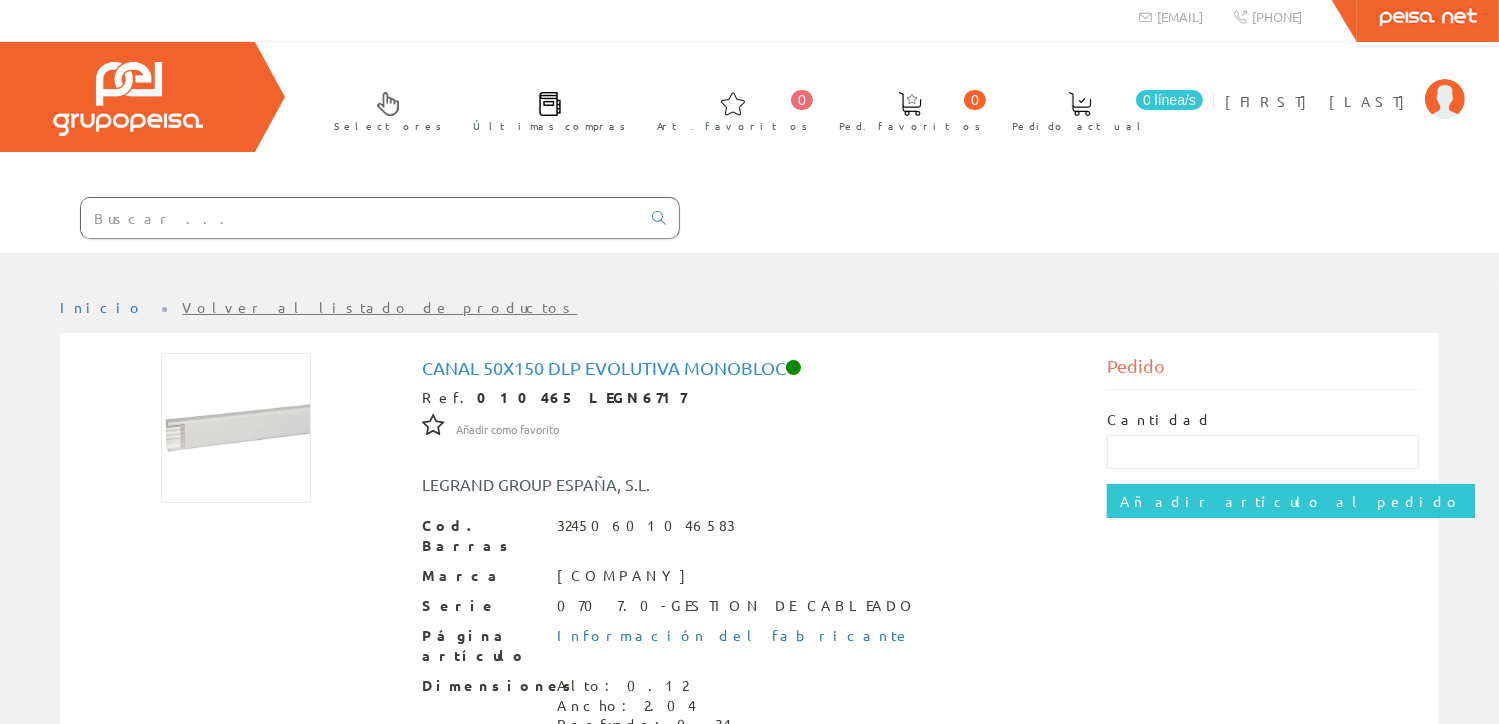 scroll, scrollTop: 0, scrollLeft: 0, axis: both 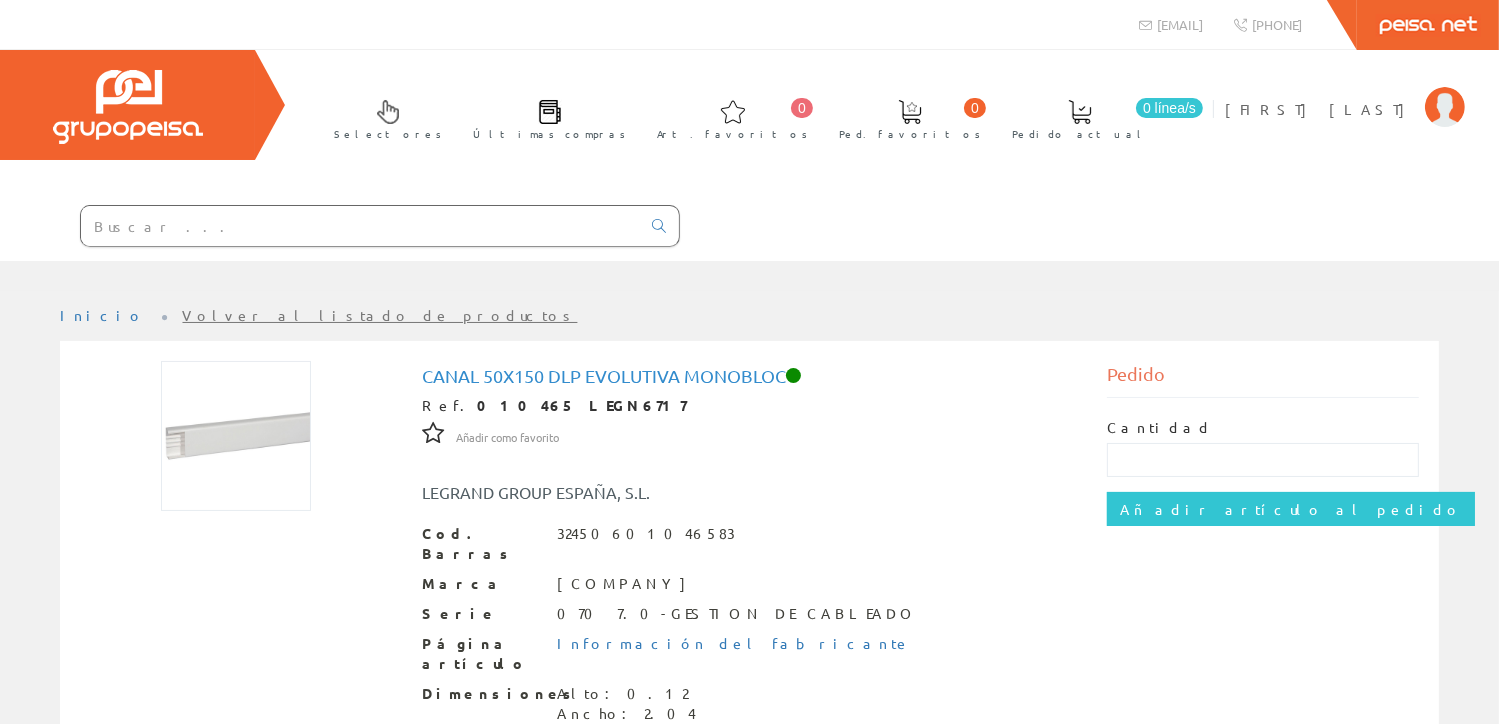 click at bounding box center (360, 226) 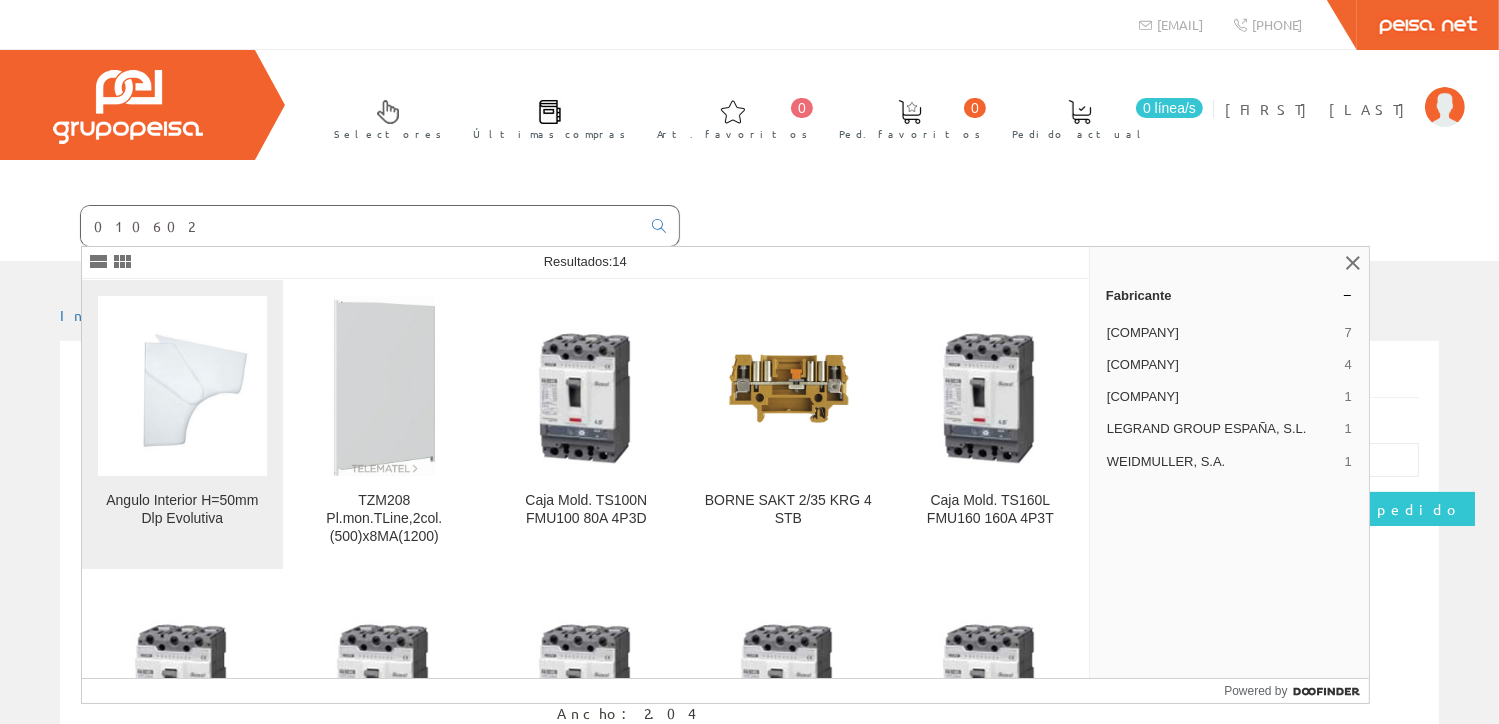 type on "010602" 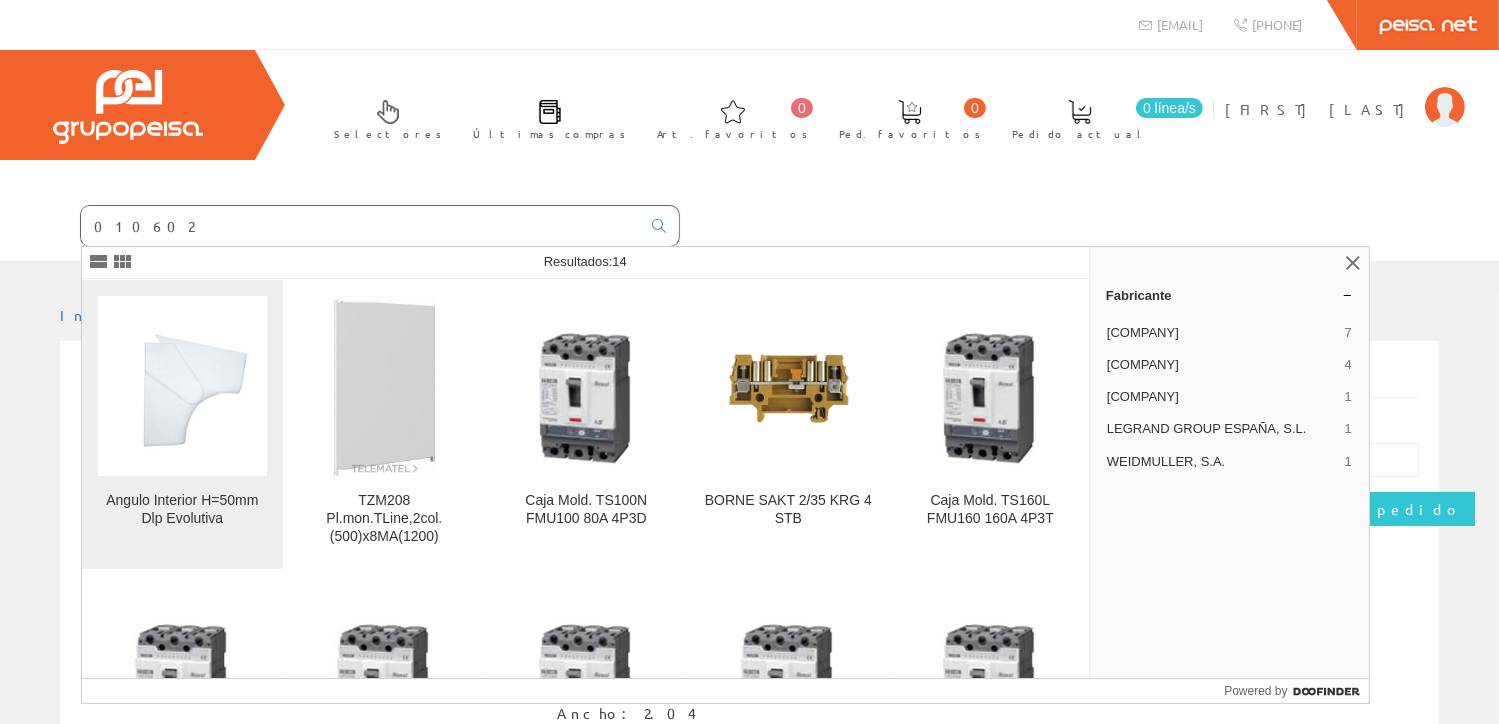click at bounding box center (182, 385) 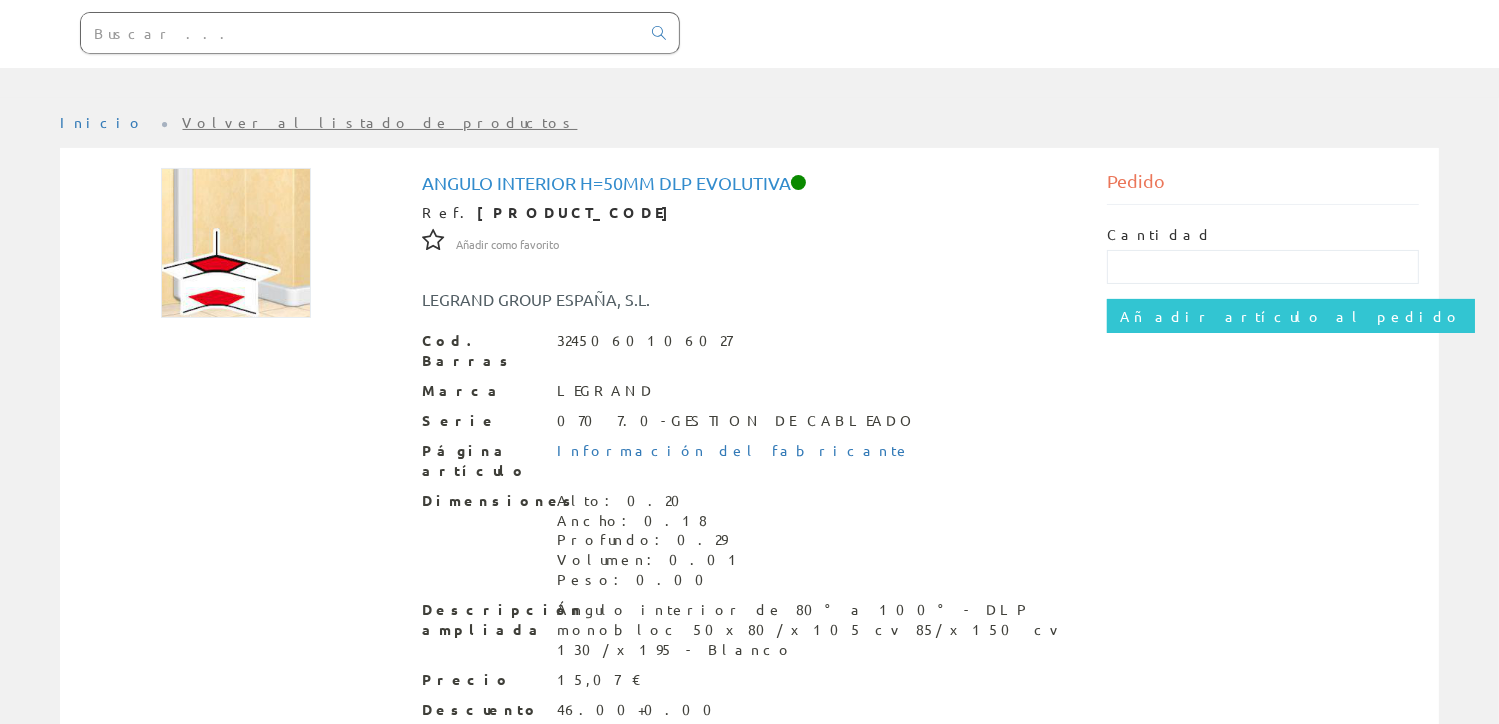 scroll, scrollTop: 0, scrollLeft: 0, axis: both 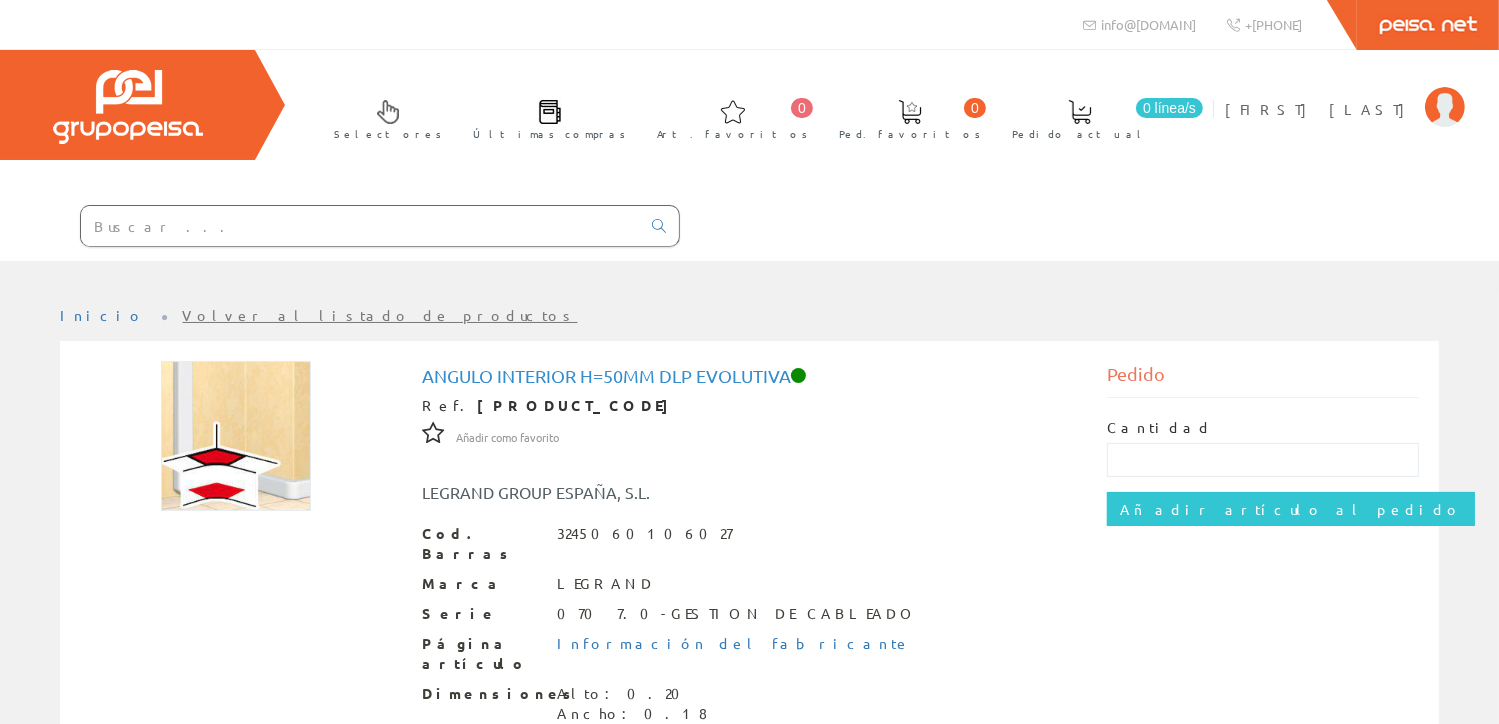 click at bounding box center (360, 336) 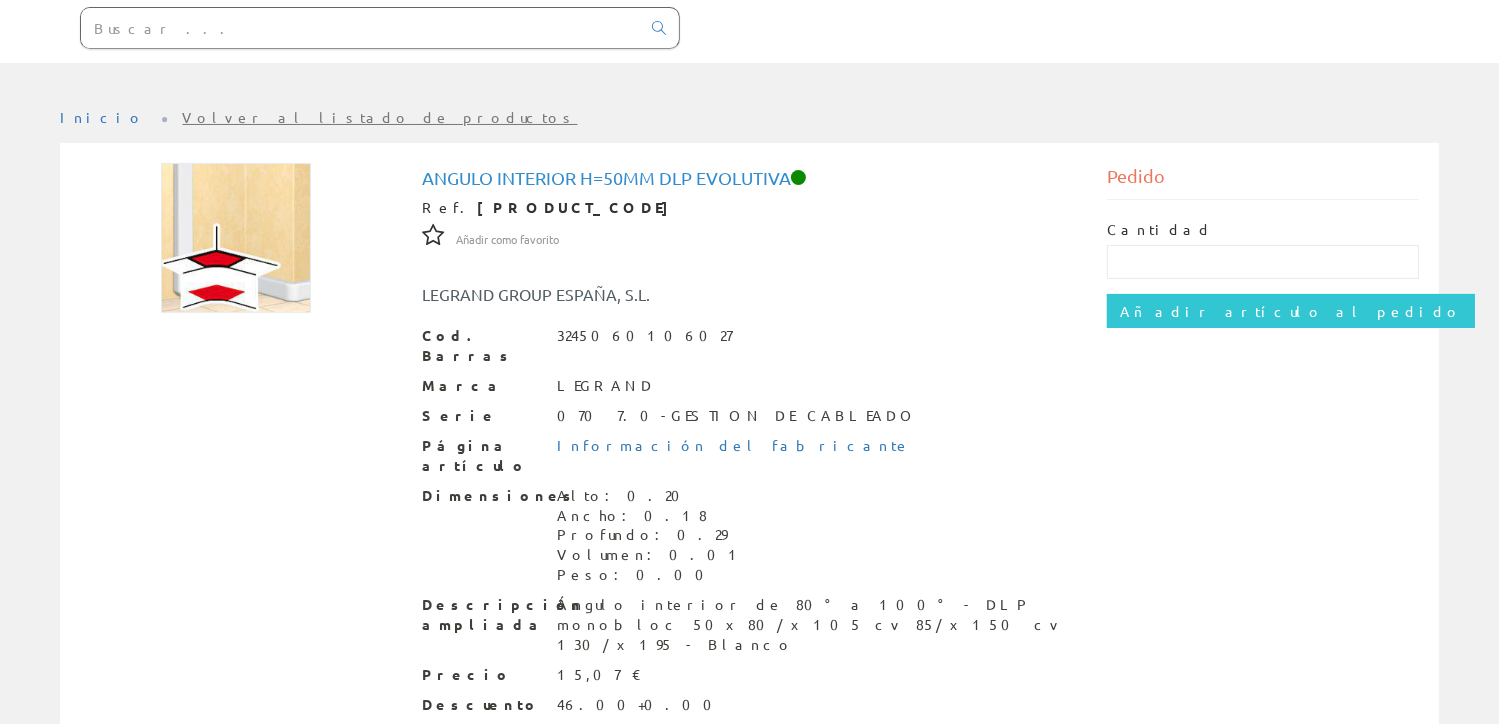 scroll, scrollTop: 293, scrollLeft: 0, axis: vertical 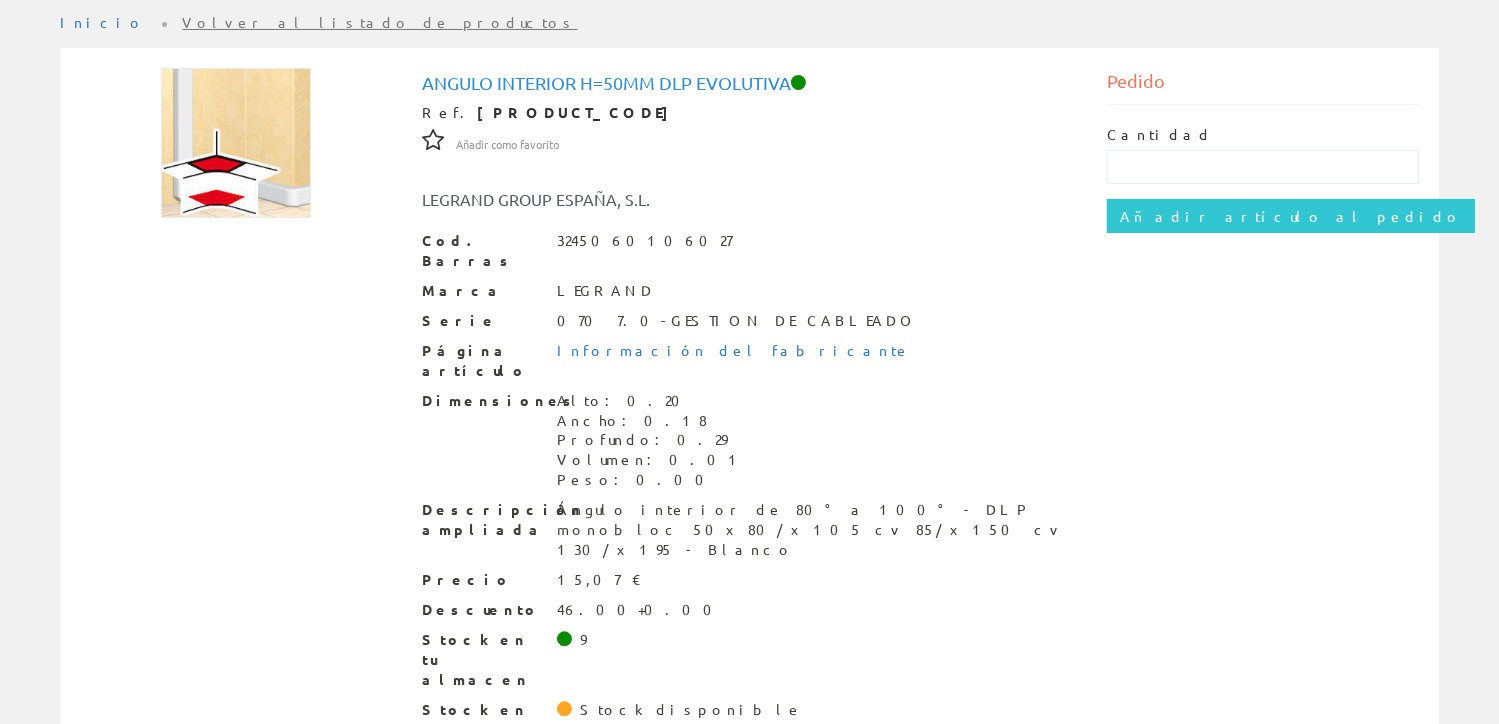 click on "Cod. Barras    3245060106027  	 Marca 	 LEGRAND 	 Serie 	 070 7.0-GESTION DE CABLEADO 	 Página artículo 	    Información del fabricante    	 Dimensiones 	 		 Alto:         0.20 		 Ancho:        0.18 		 Profundo:     0.29 		 Volumen:      0.01 		 Peso: 0.00 	 	 Descripción ampliada 	 Ángulo interior de 80° a 100° - DLP monobloc 50x80/x105 cv 85/x150 cv 130/x195 - Blanco    Precio    15,07 €    Descuento 46.00+0.00    Stock en tu almacen    9    Stock en el resto del grupo    Stock disponible" at bounding box center (749, 606) 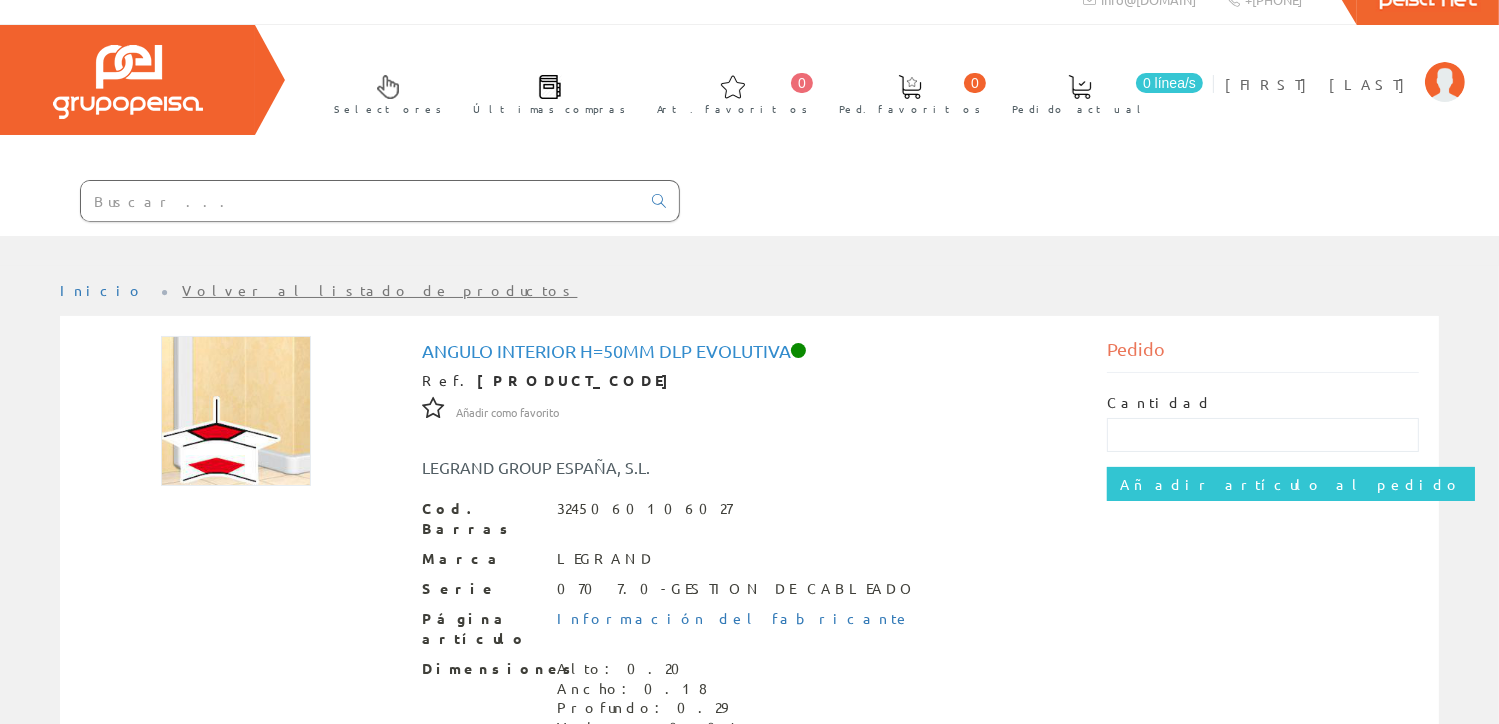 scroll, scrollTop: 0, scrollLeft: 0, axis: both 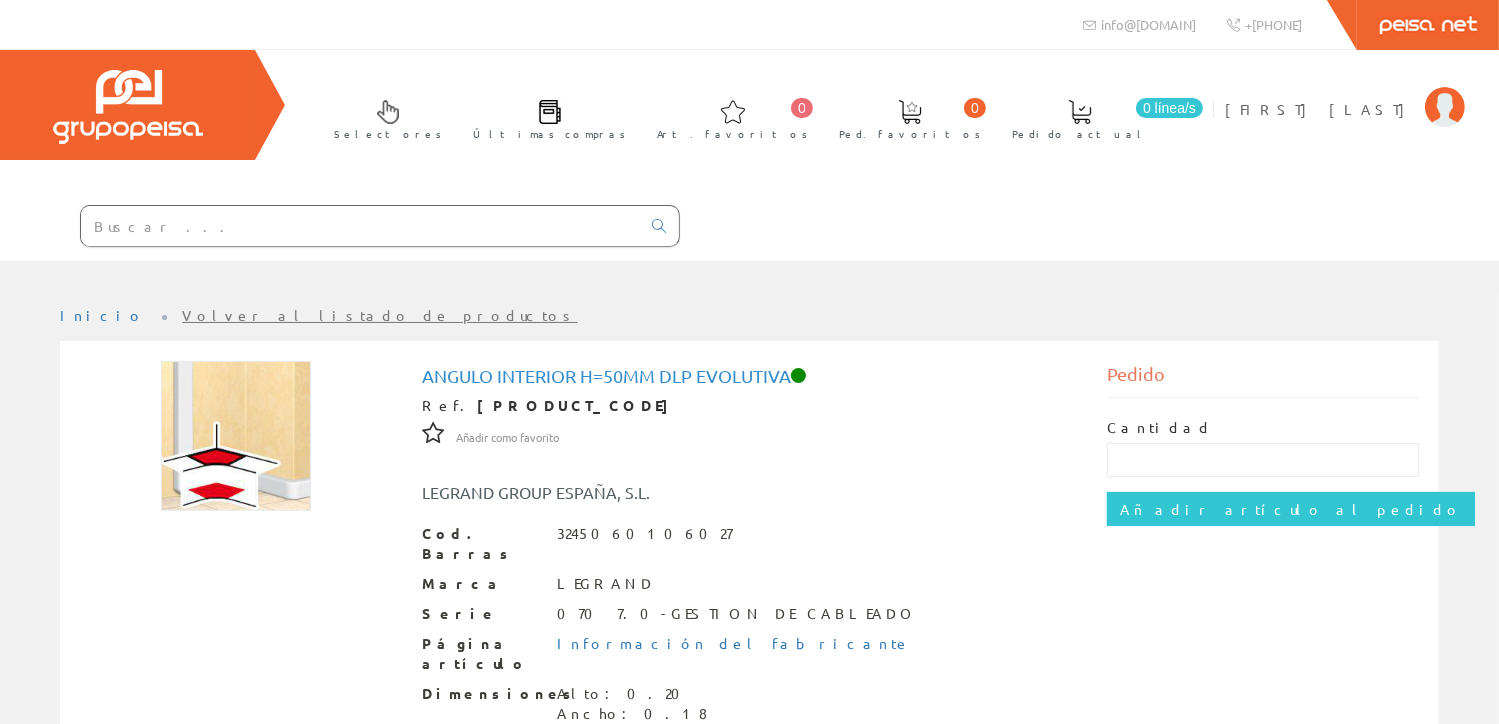 click at bounding box center (360, 336) 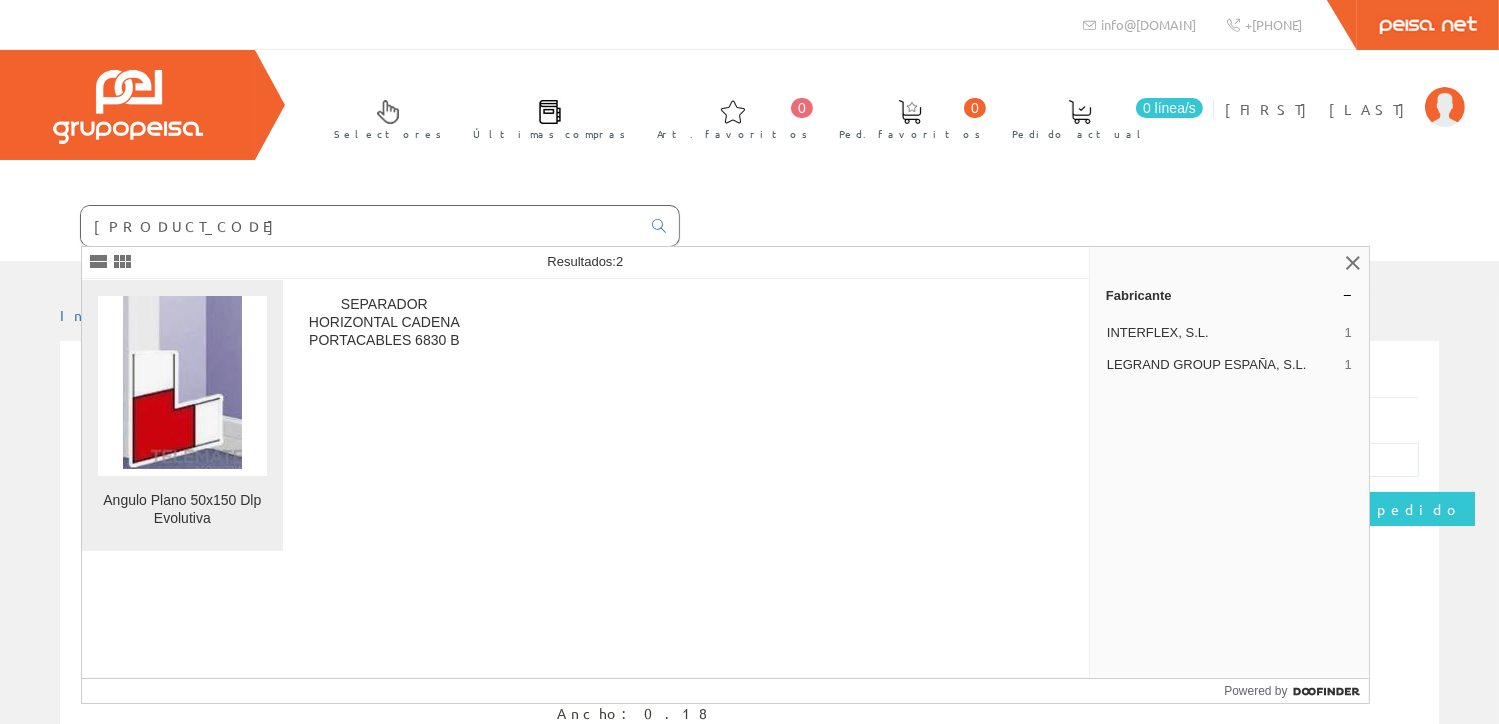 type on "010655" 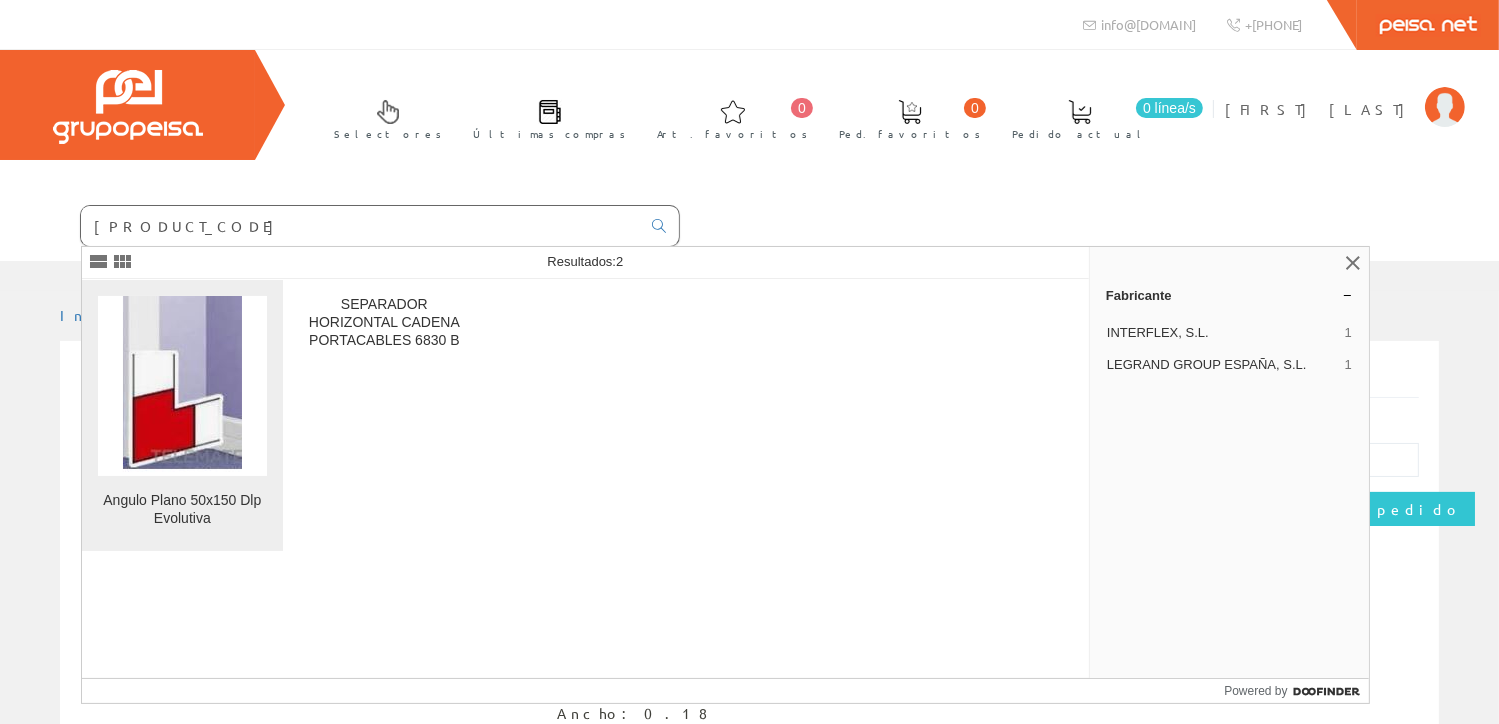 click at bounding box center [182, 386] 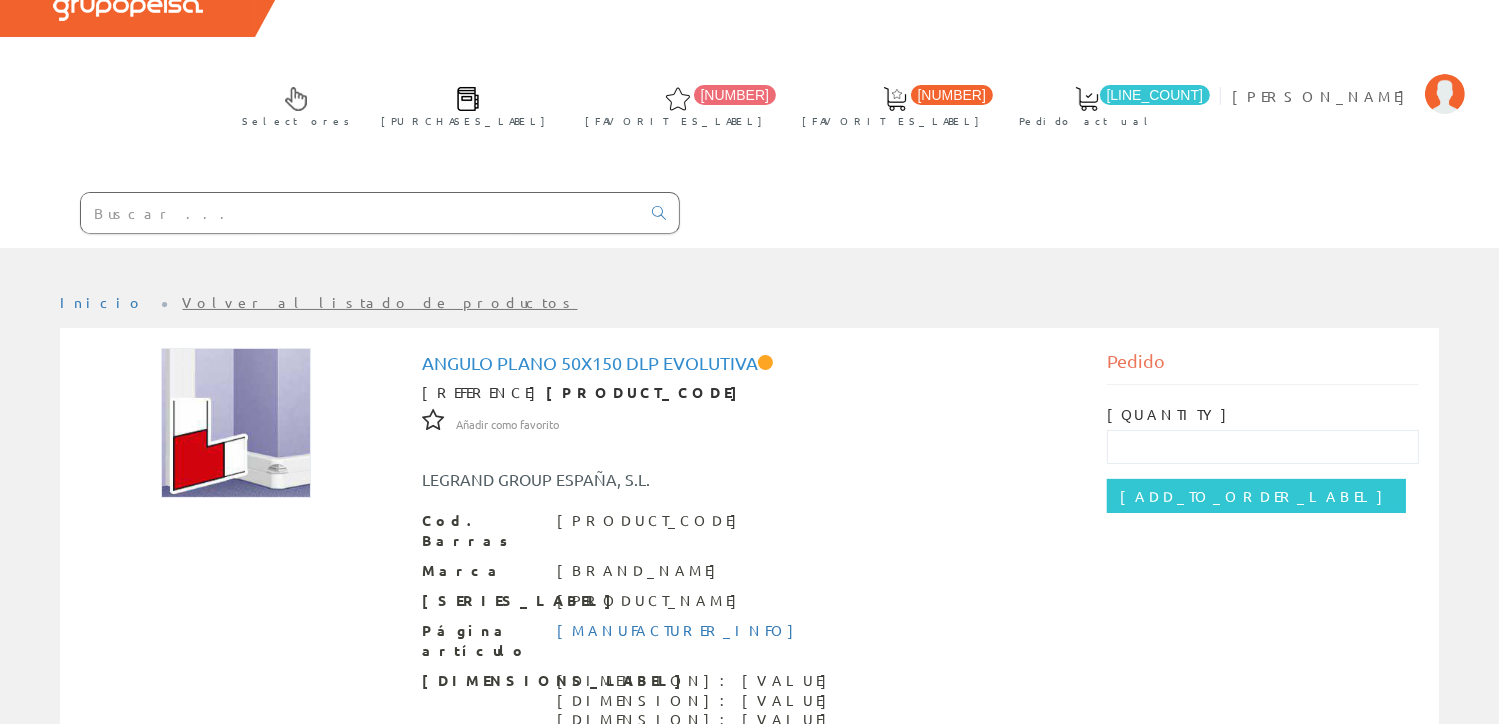 scroll, scrollTop: 0, scrollLeft: 0, axis: both 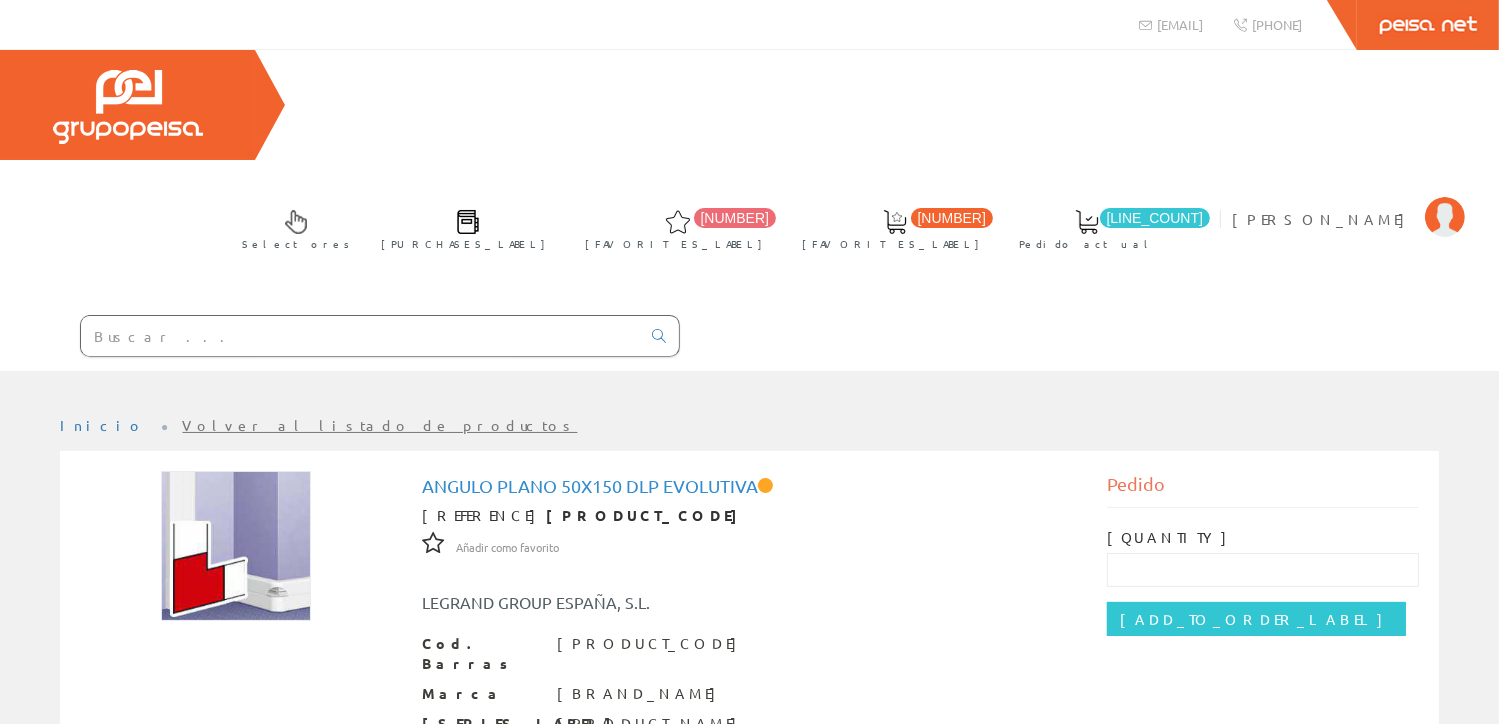 click at bounding box center [360, 336] 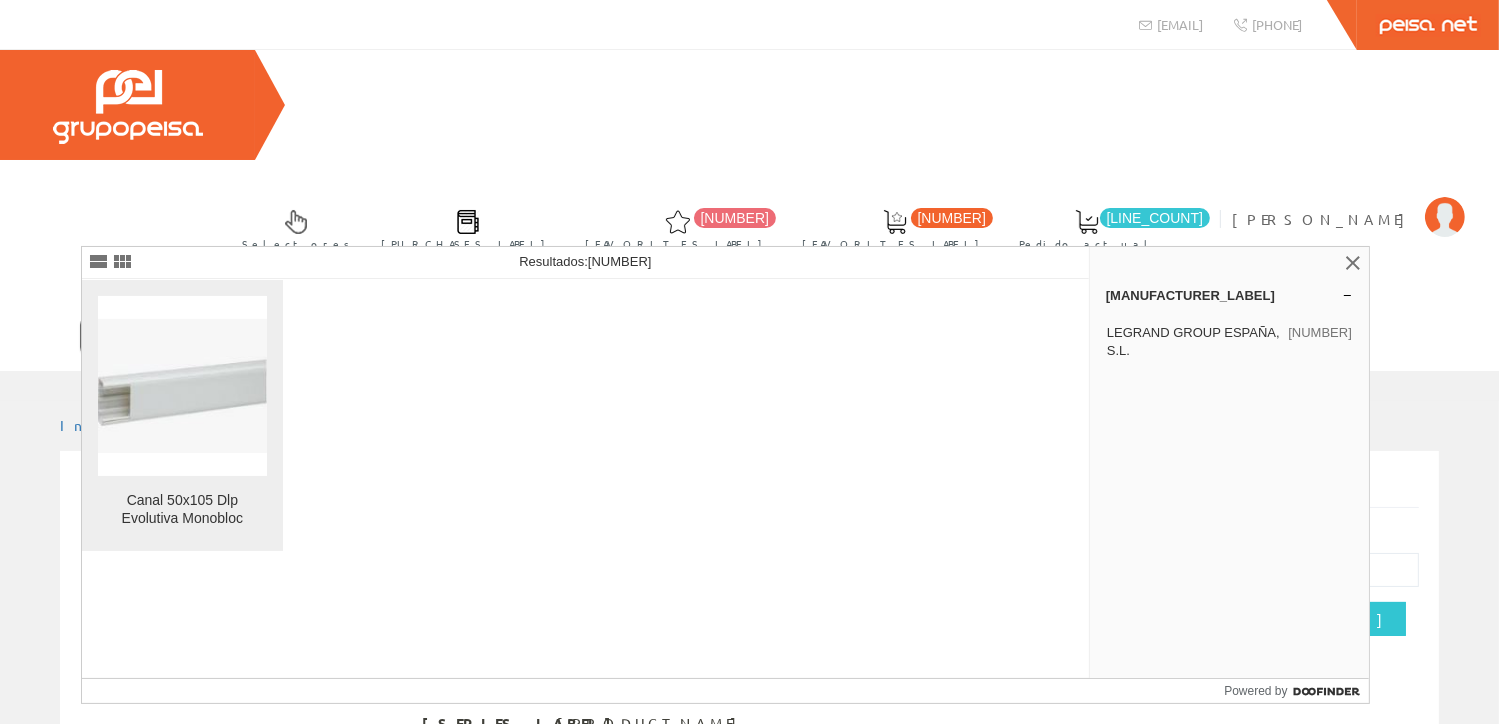 type on "010464" 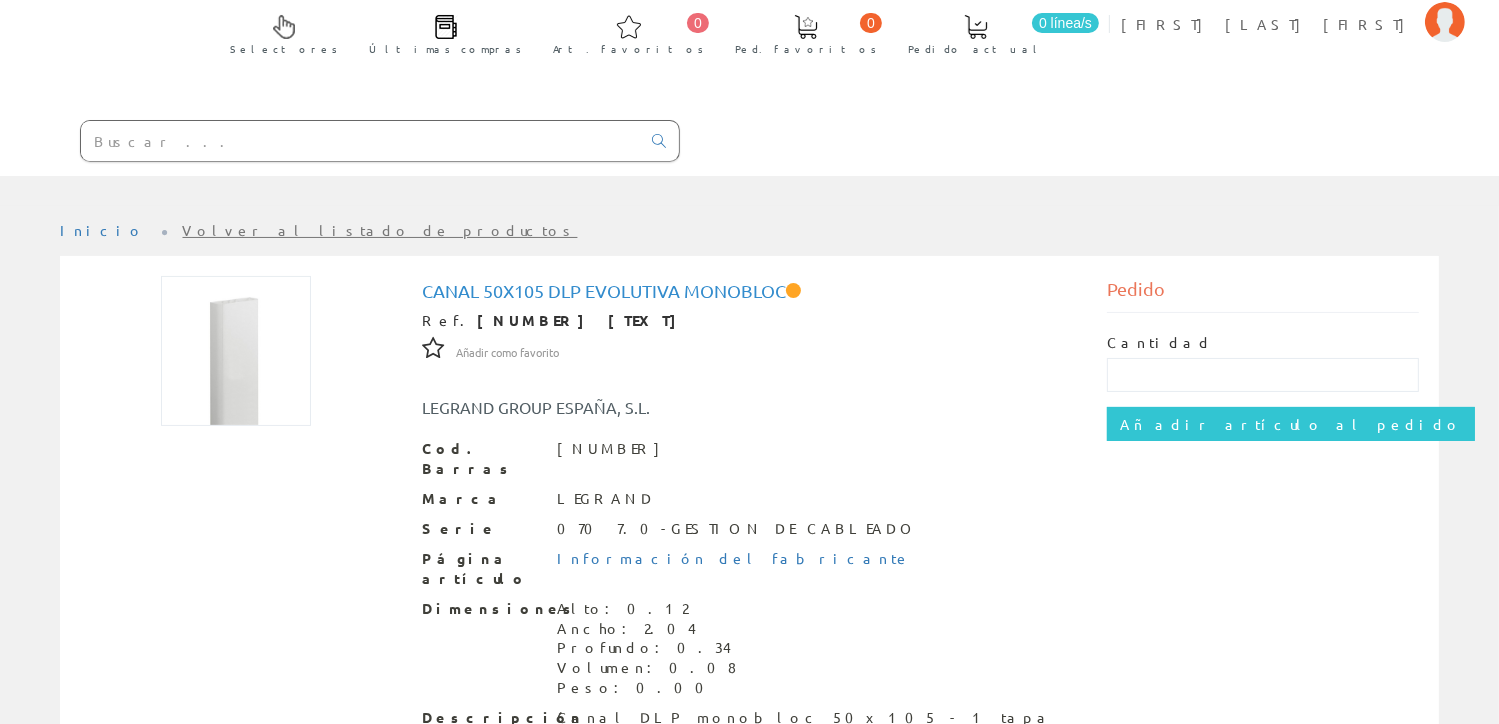 scroll, scrollTop: 293, scrollLeft: 0, axis: vertical 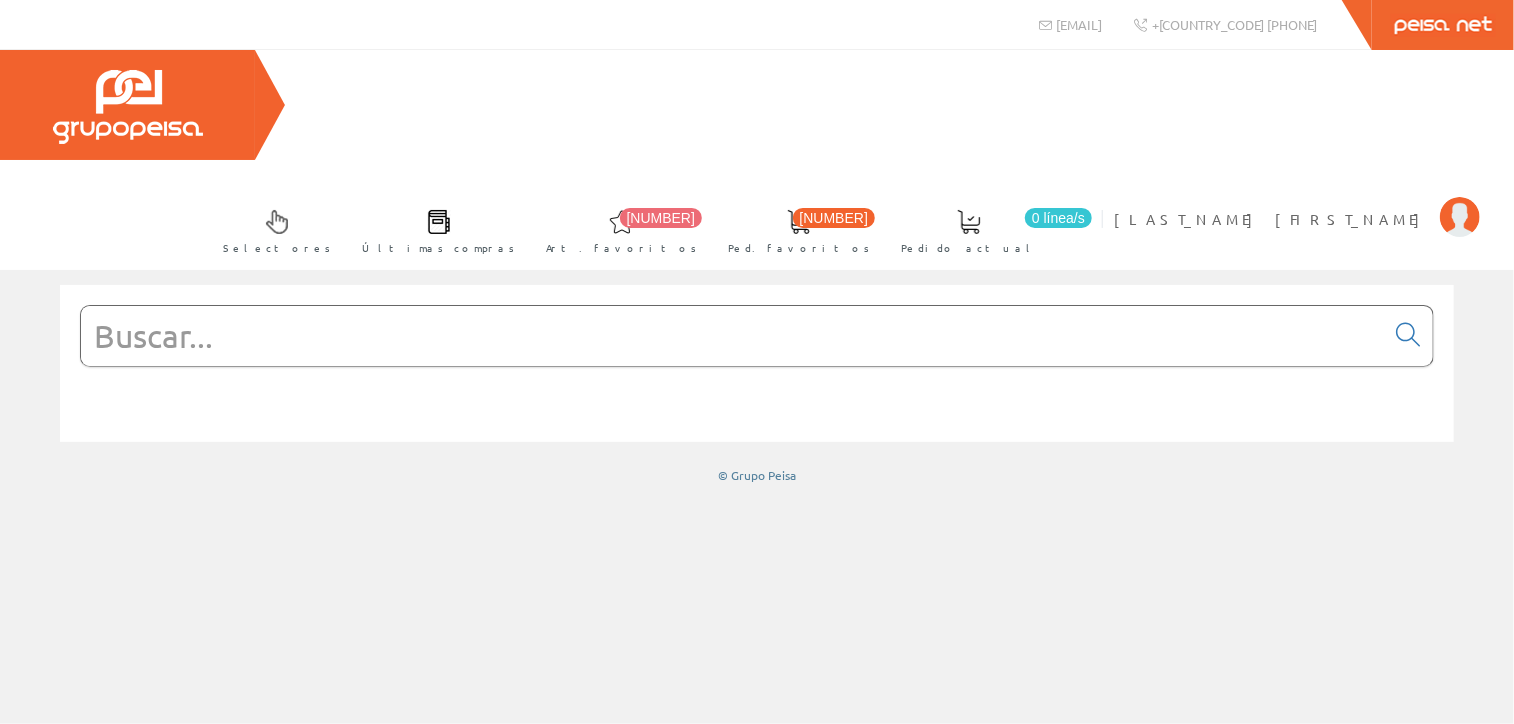 drag, startPoint x: 427, startPoint y: 235, endPoint x: 438, endPoint y: 236, distance: 11.045361 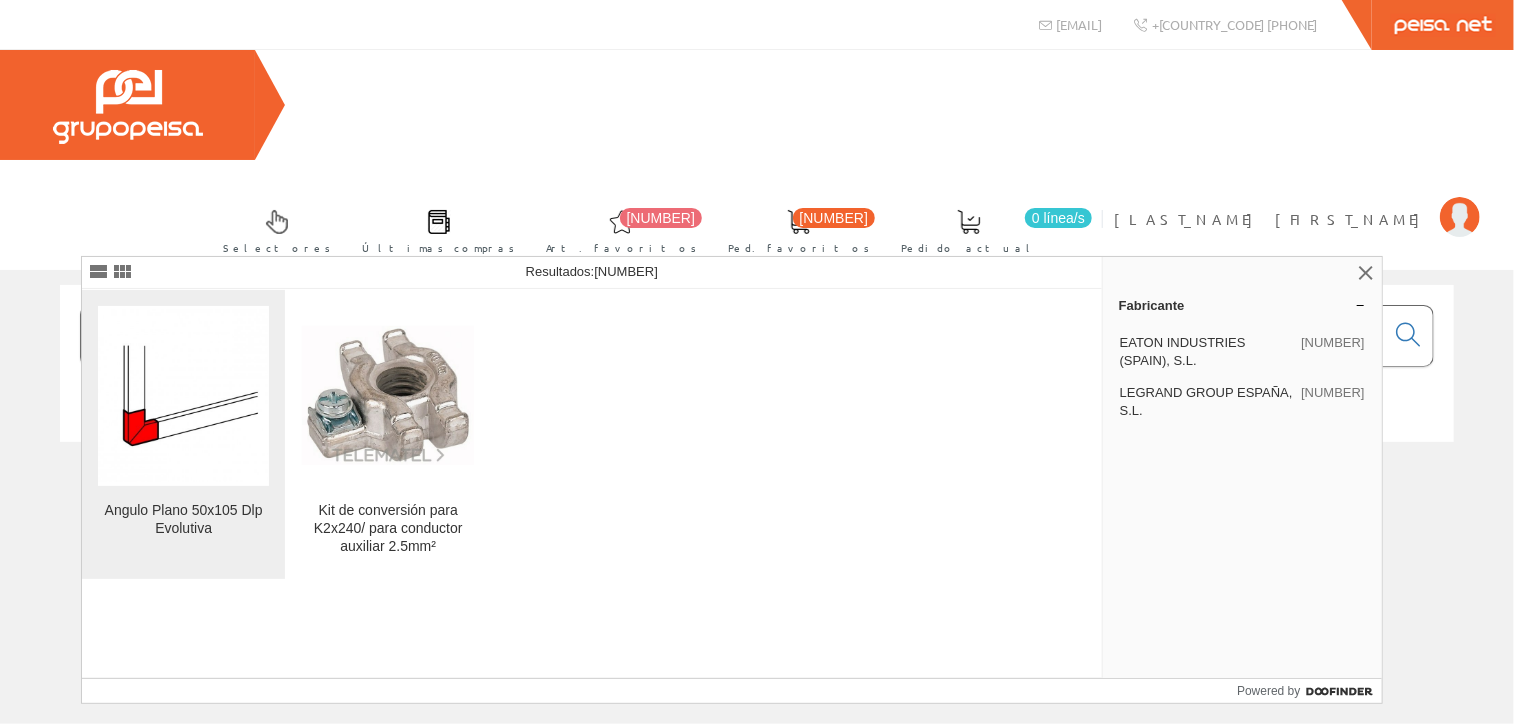 type on "010785" 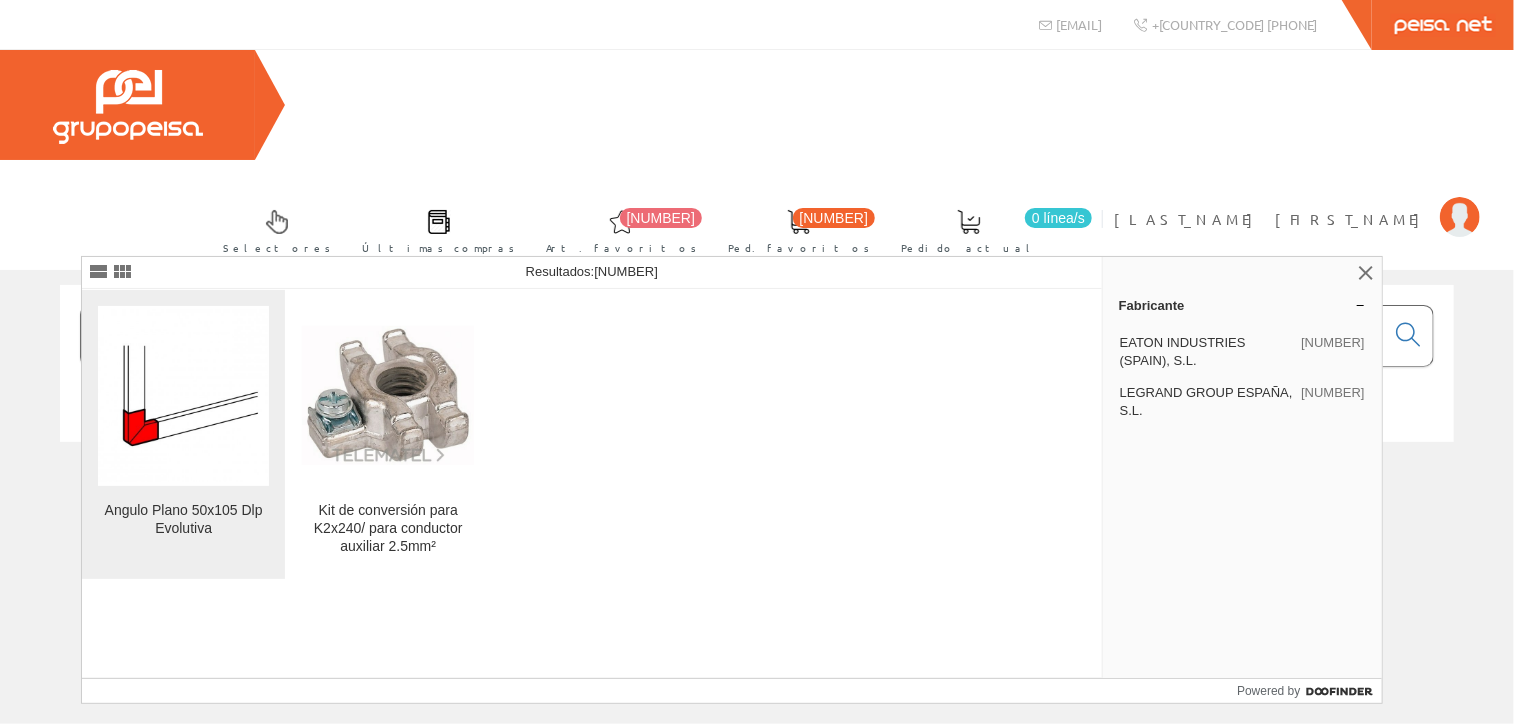click at bounding box center (184, 396) 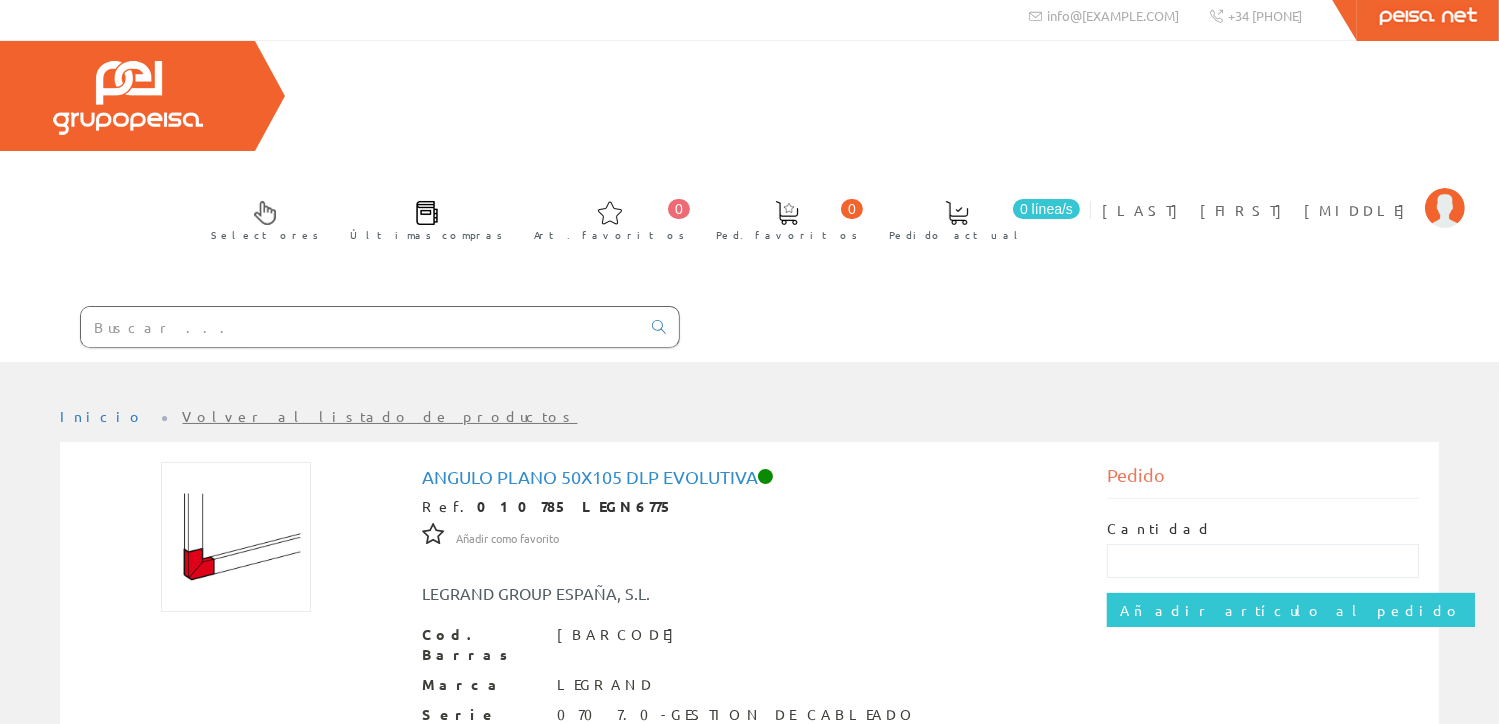 scroll, scrollTop: 0, scrollLeft: 0, axis: both 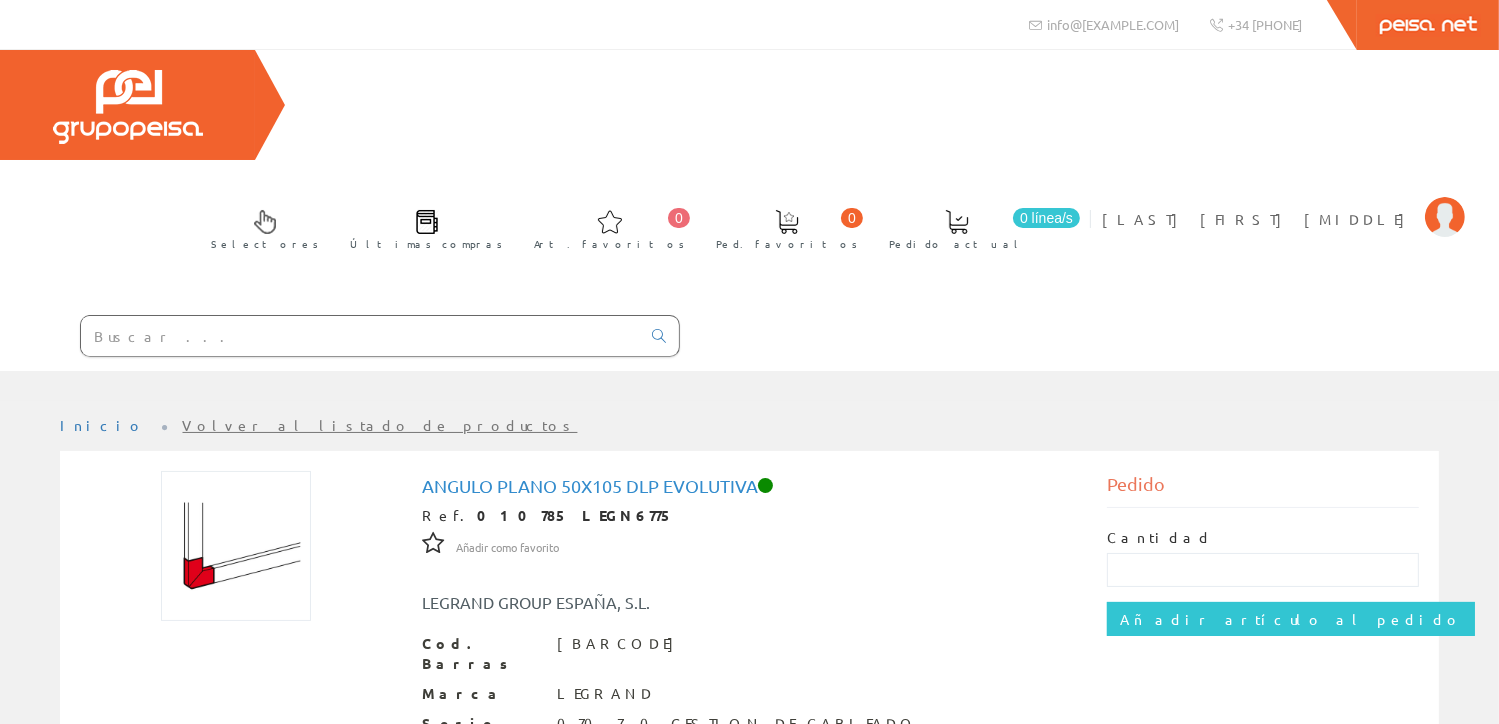 drag, startPoint x: 230, startPoint y: 220, endPoint x: 216, endPoint y: 226, distance: 15.231546 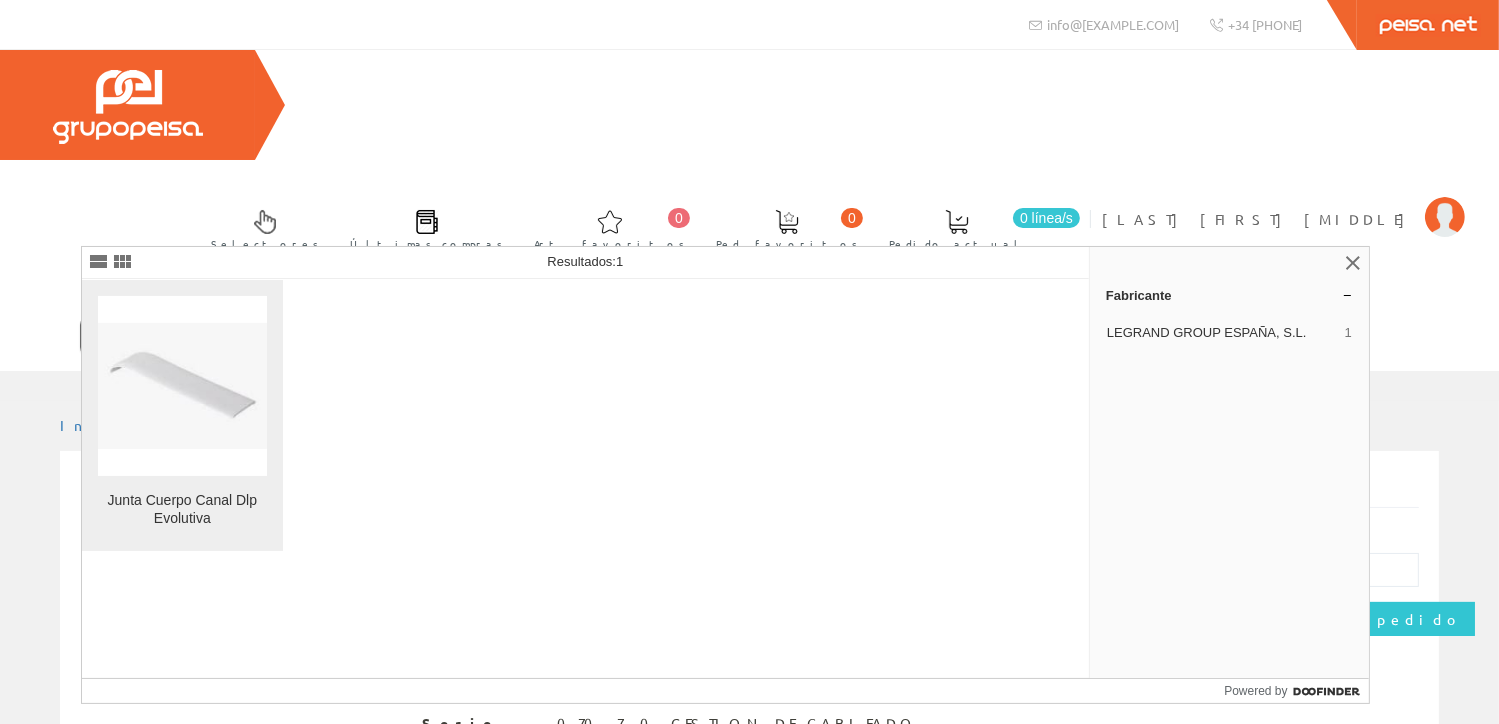 type on "010692" 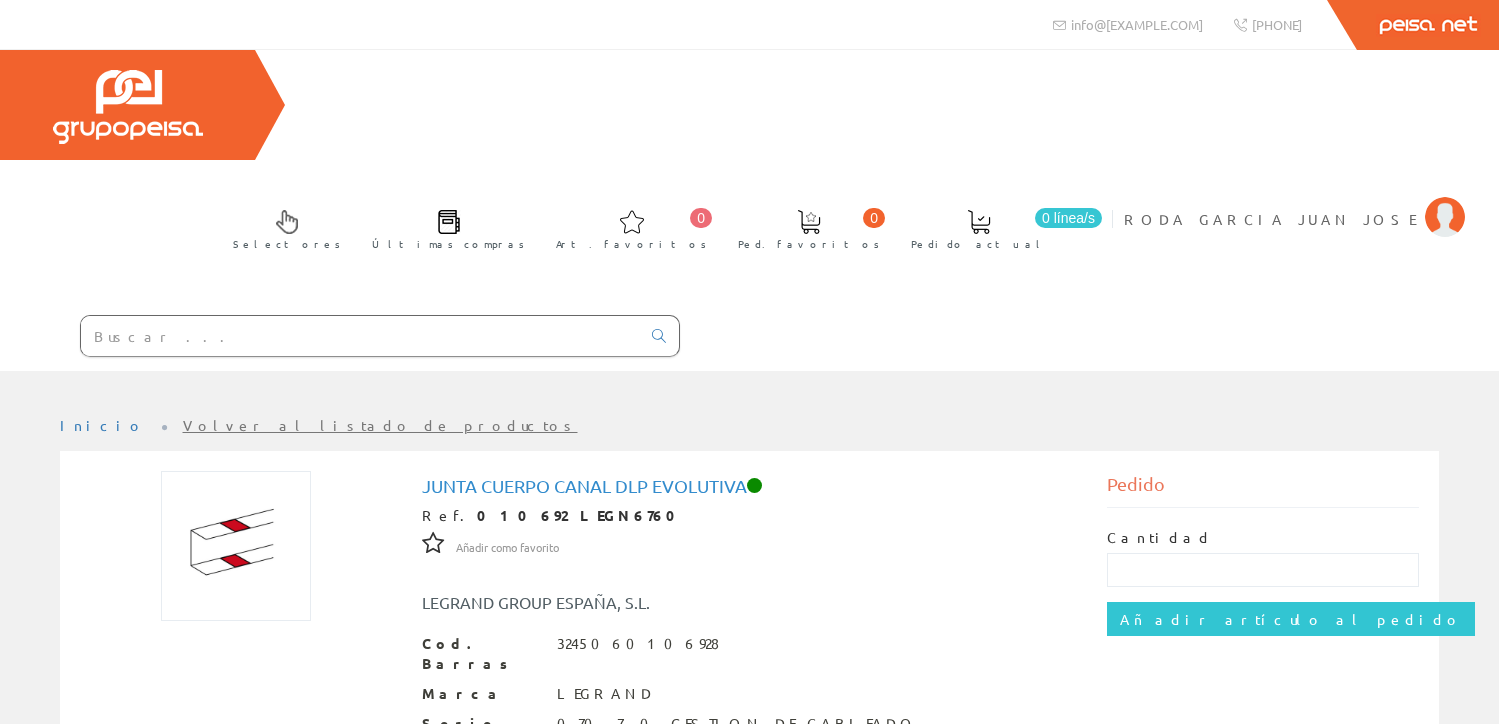 click at bounding box center (236, 436) 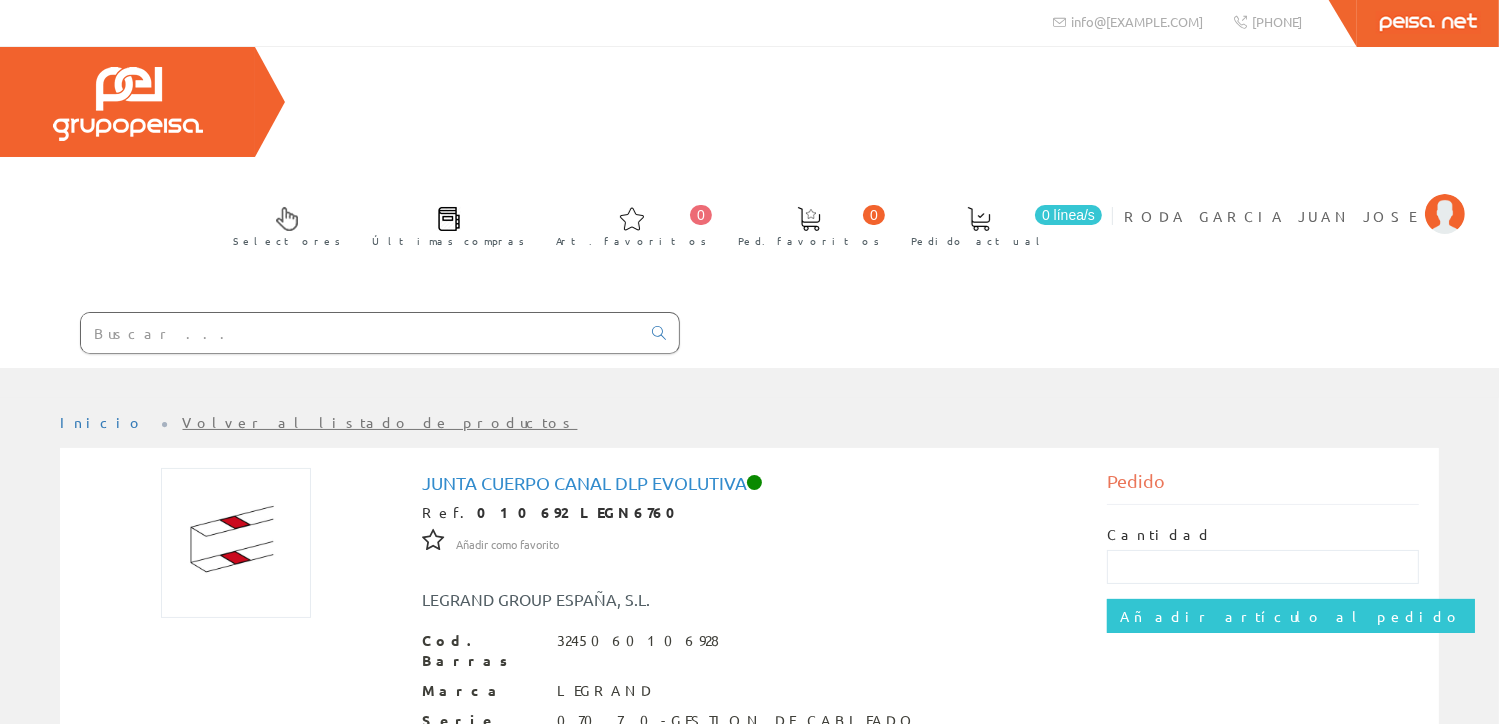 scroll, scrollTop: 0, scrollLeft: 0, axis: both 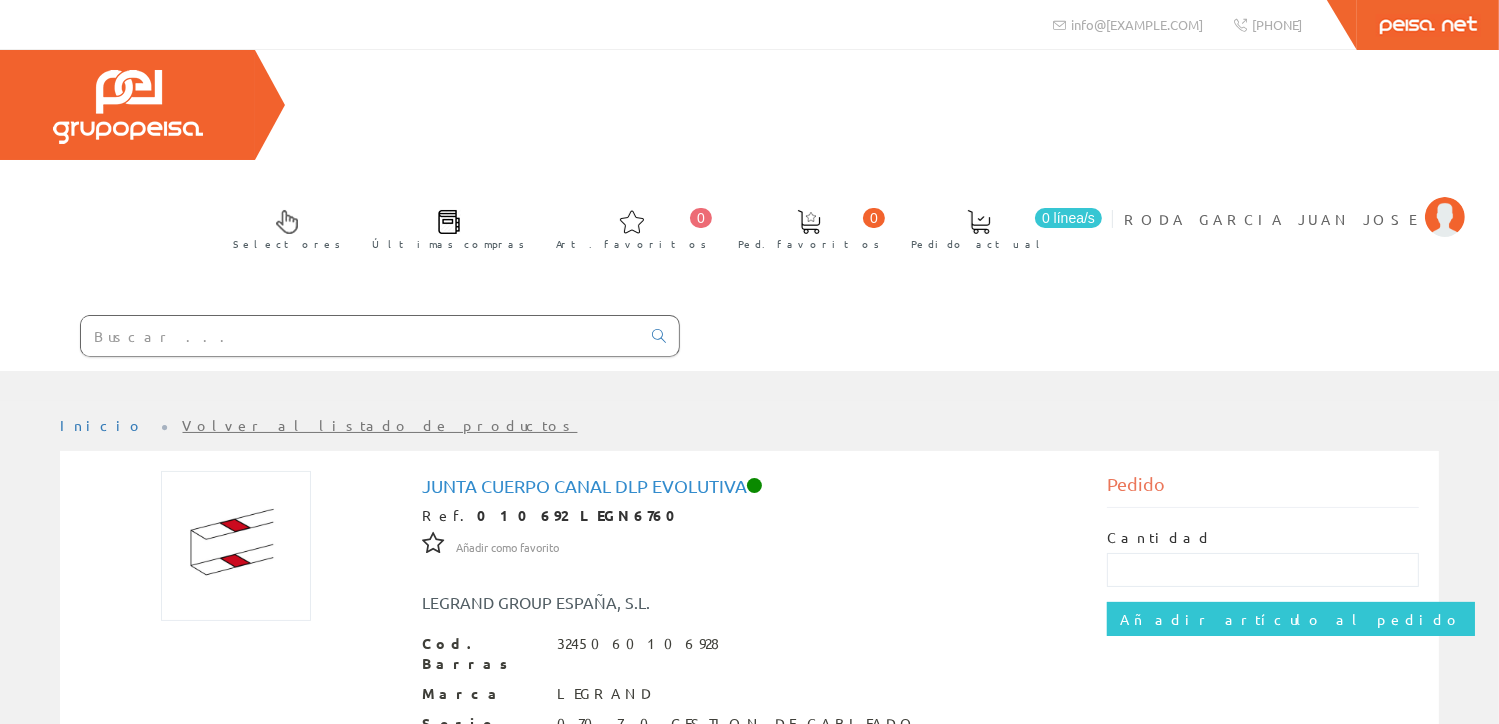 click at bounding box center [360, 226] 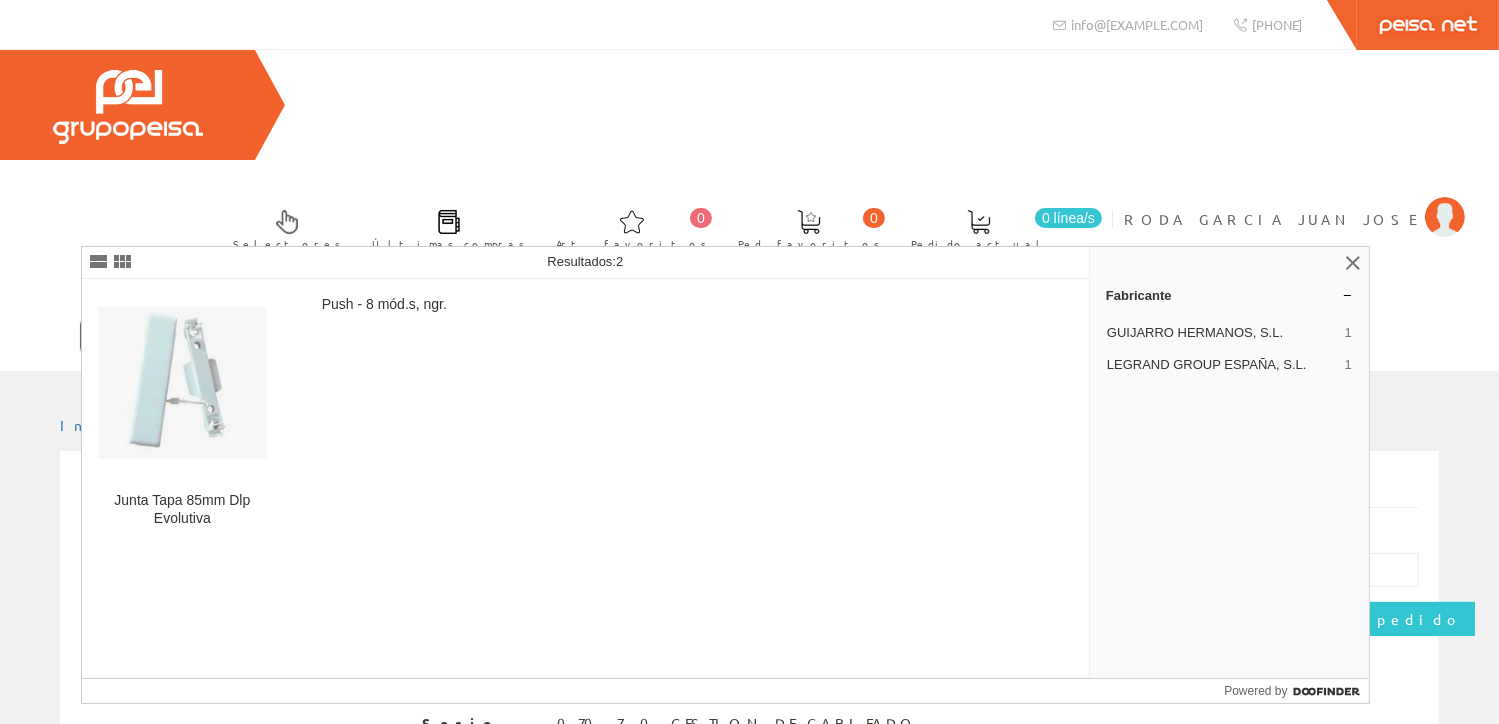 type on "010802" 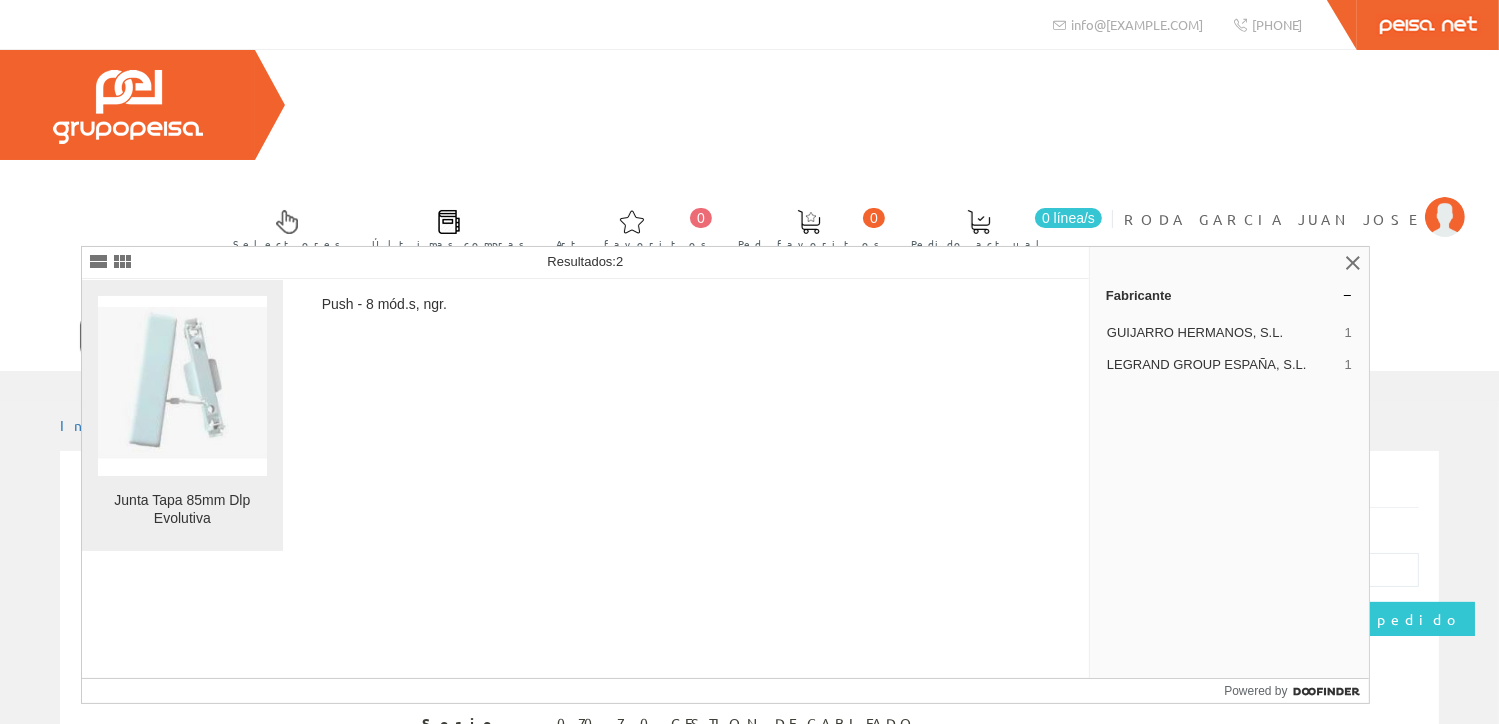 click at bounding box center (182, 385) 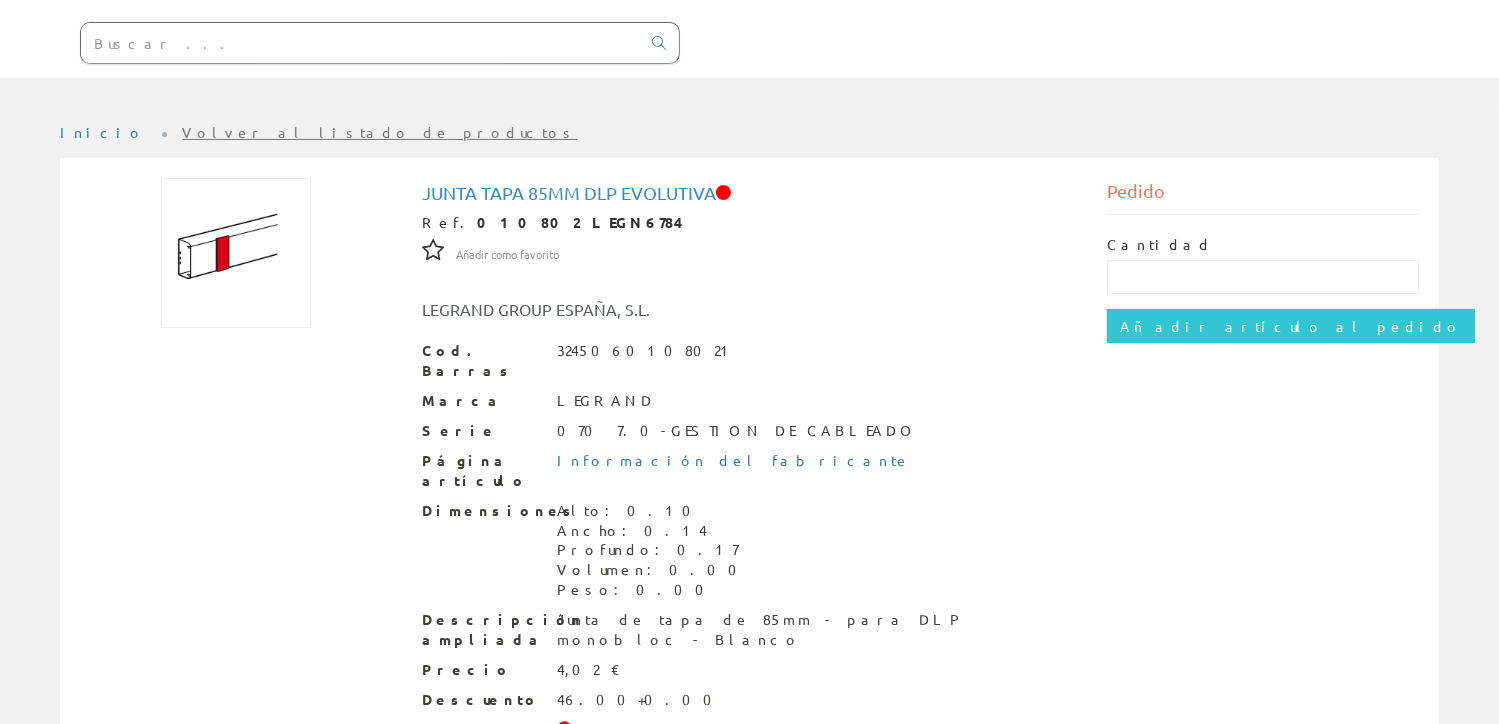 scroll, scrollTop: 0, scrollLeft: 0, axis: both 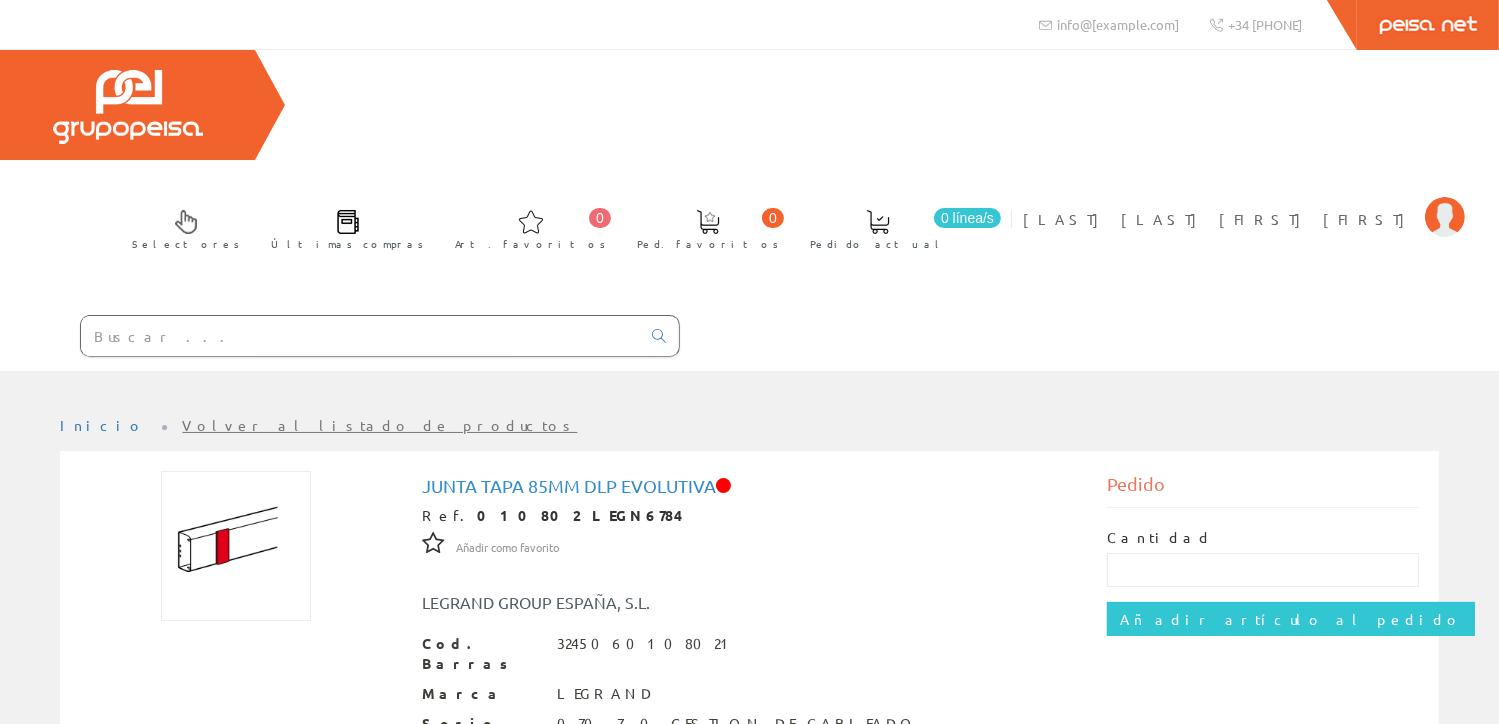 click at bounding box center (360, 226) 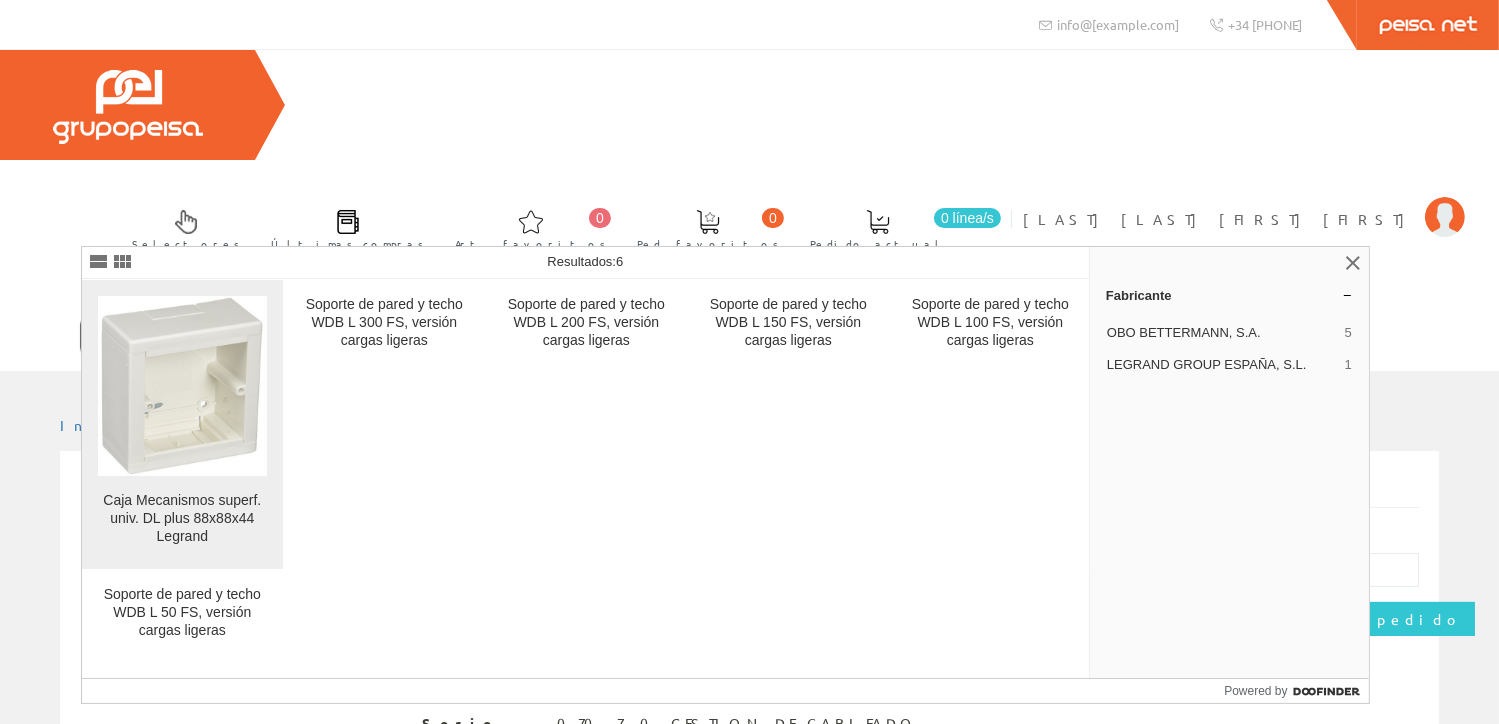 type on "636370" 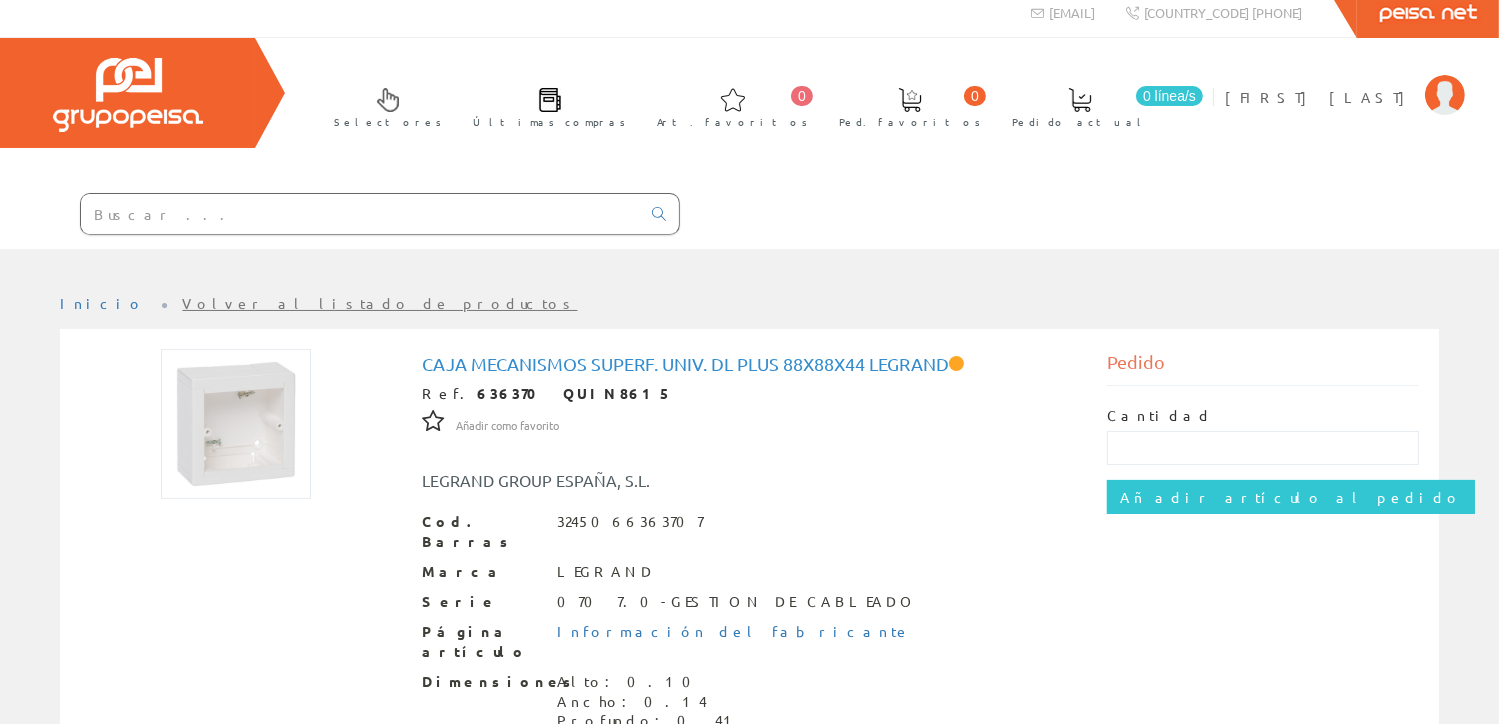 scroll, scrollTop: 0, scrollLeft: 0, axis: both 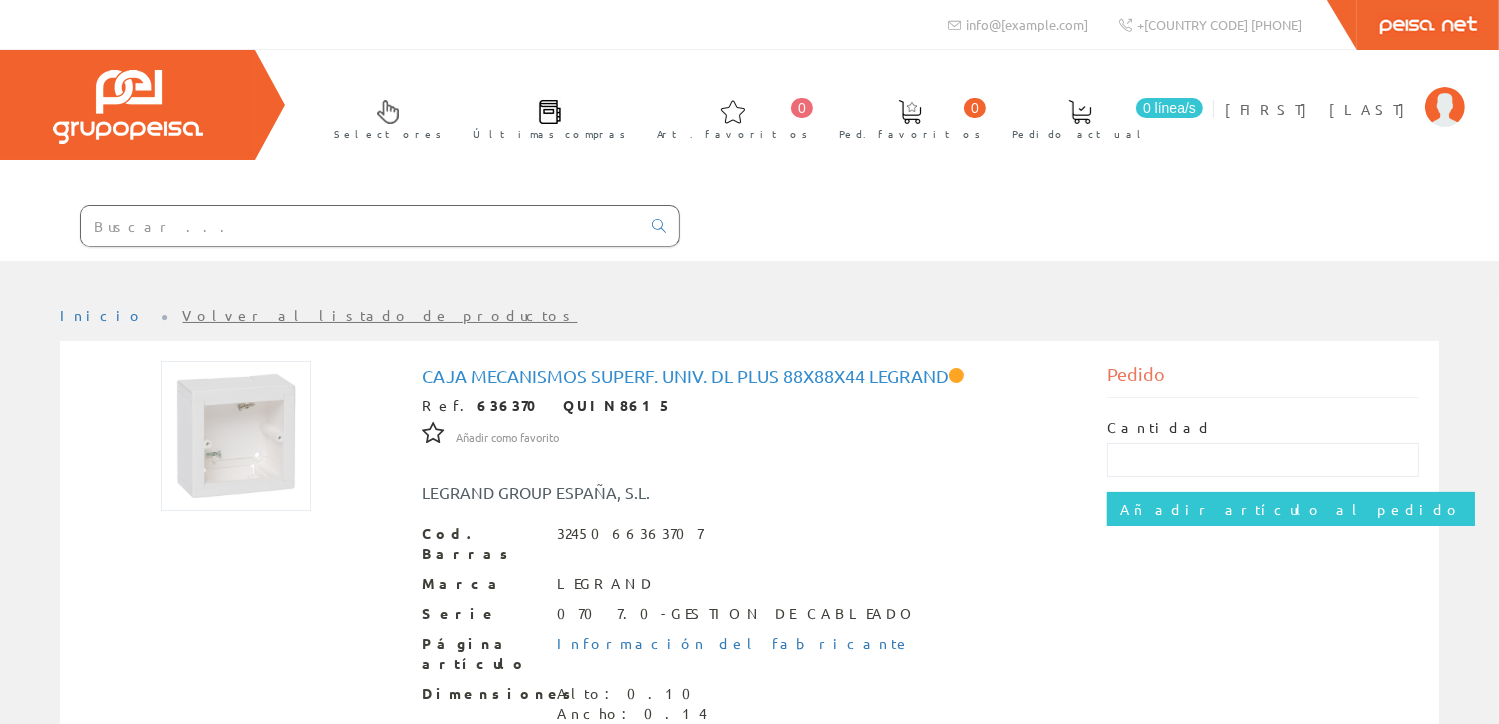 click at bounding box center (360, 226) 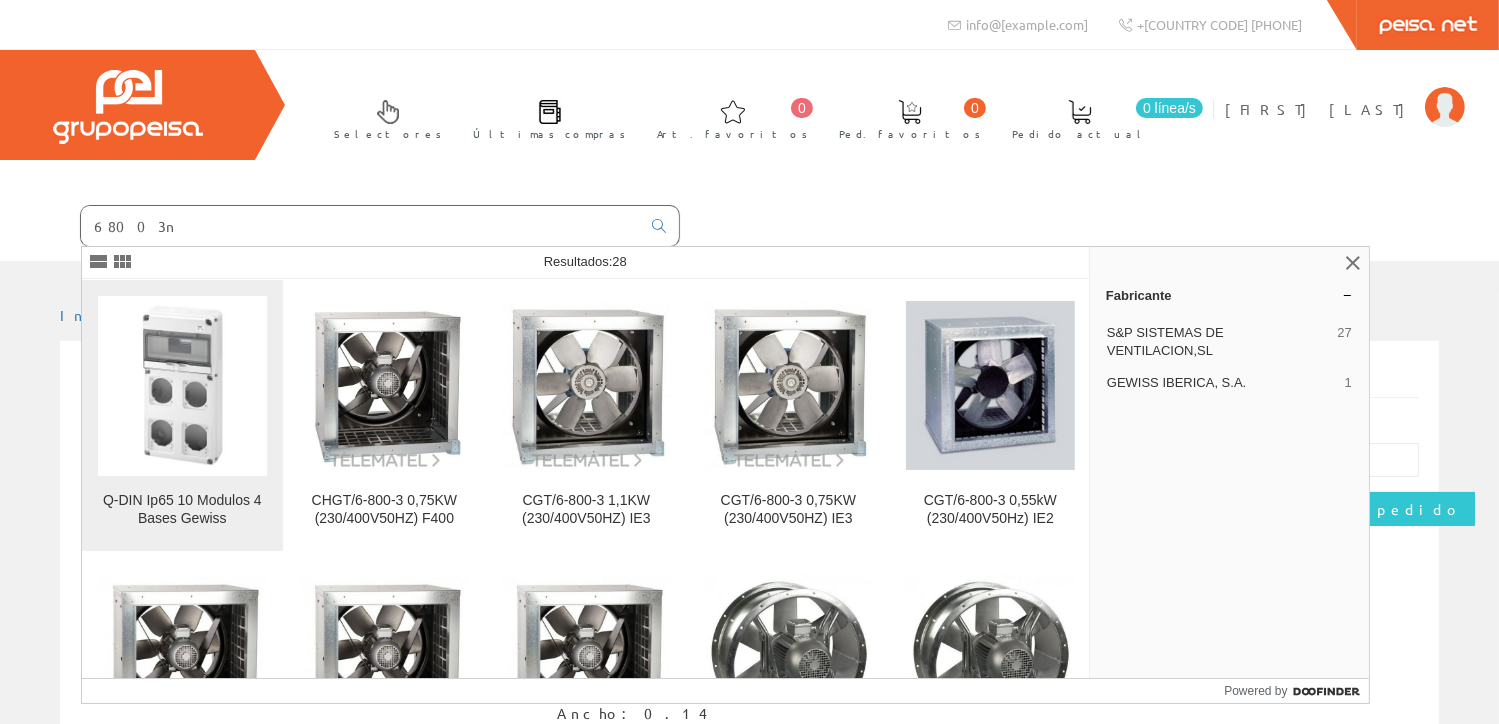 type on "68003n" 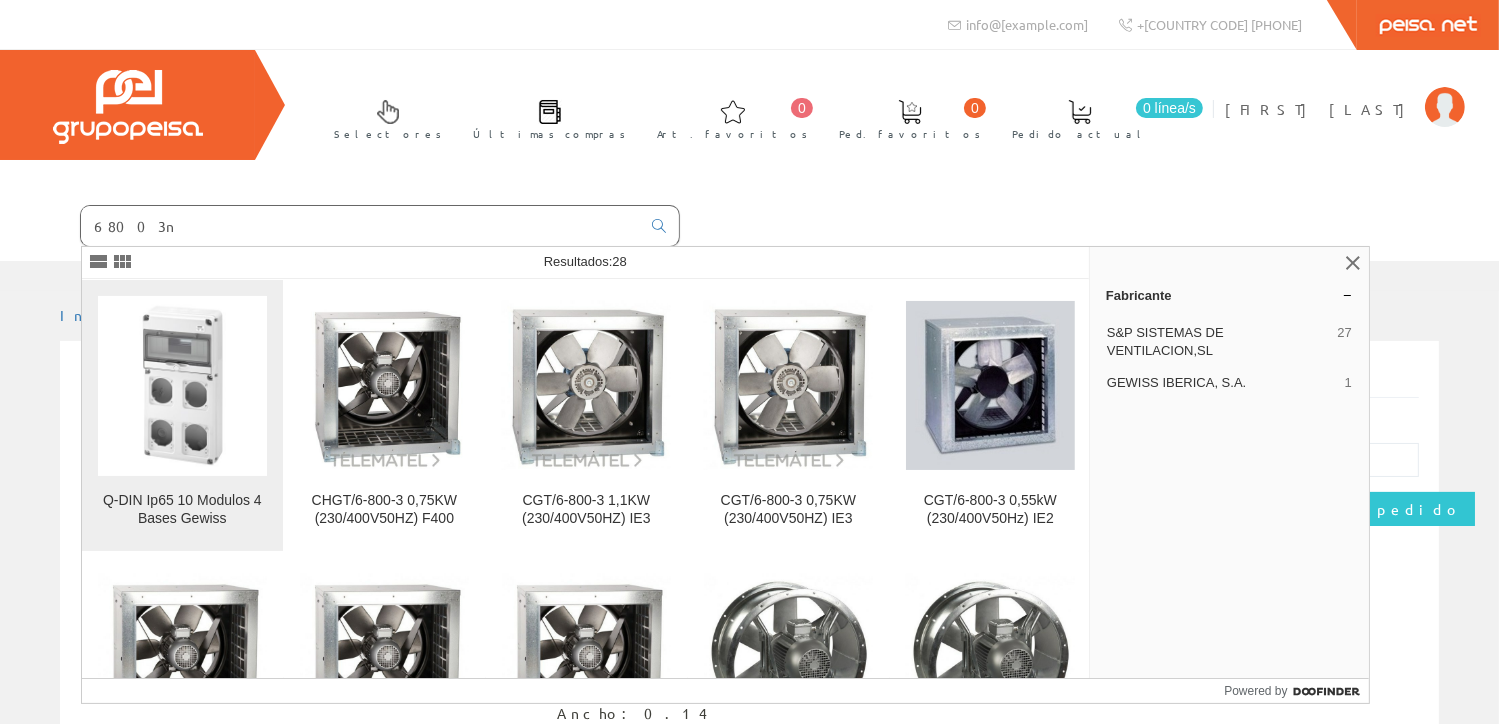 click at bounding box center [182, 385] 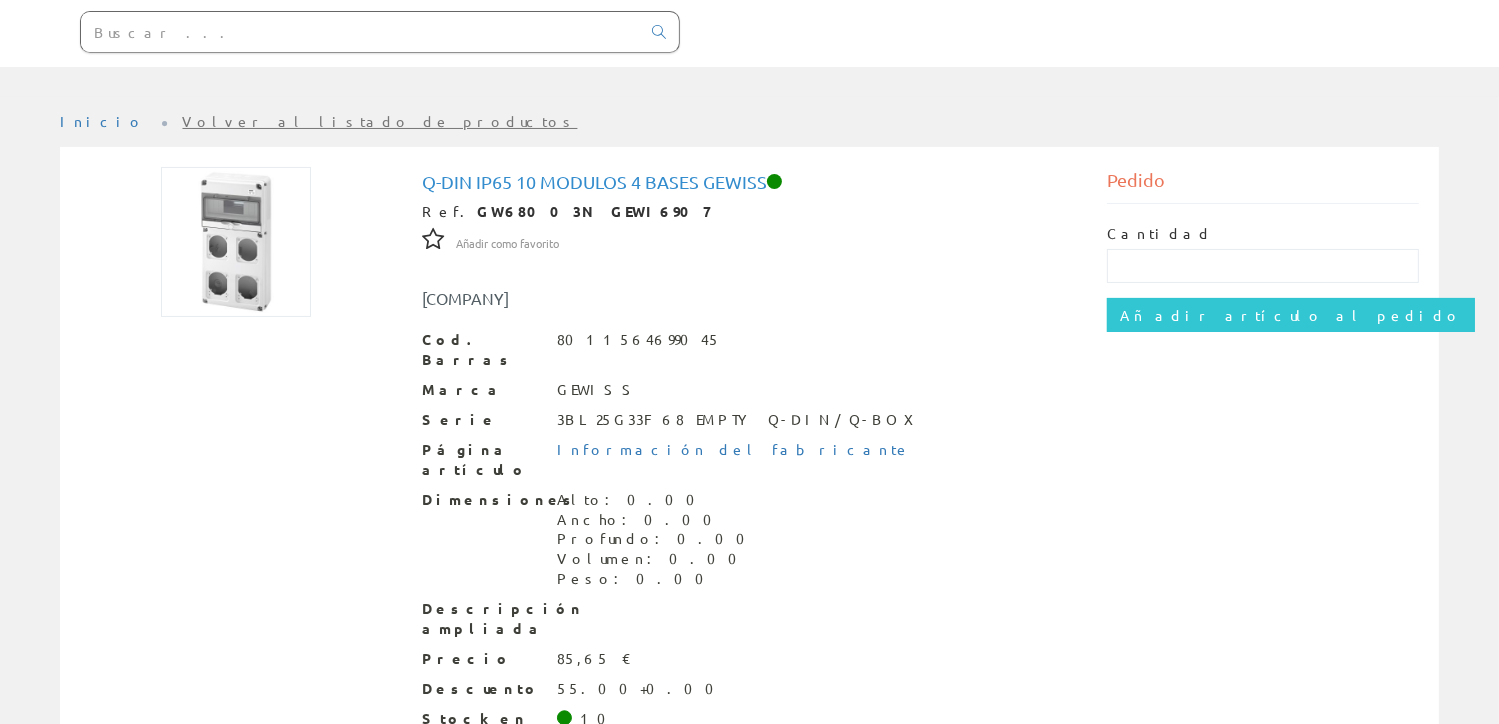 scroll, scrollTop: 0, scrollLeft: 0, axis: both 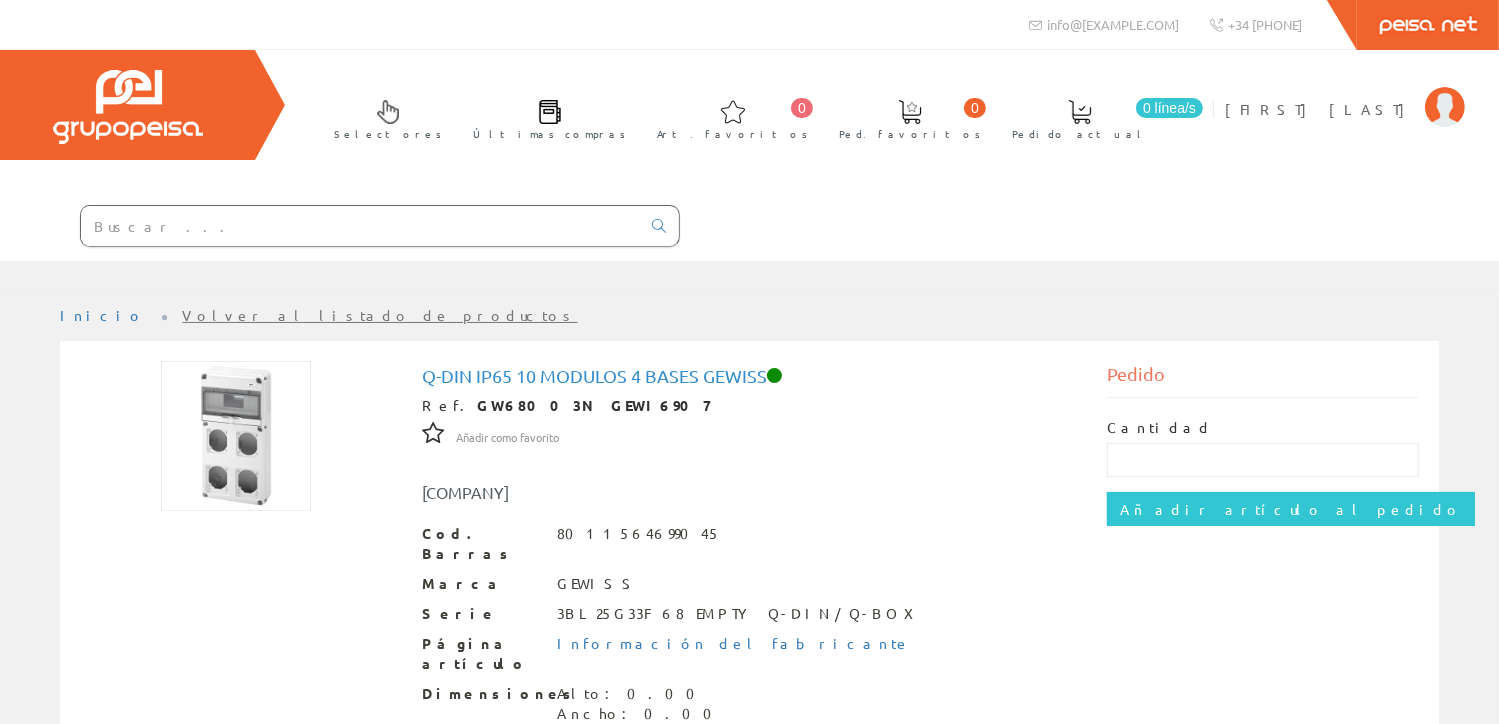 click at bounding box center [360, 226] 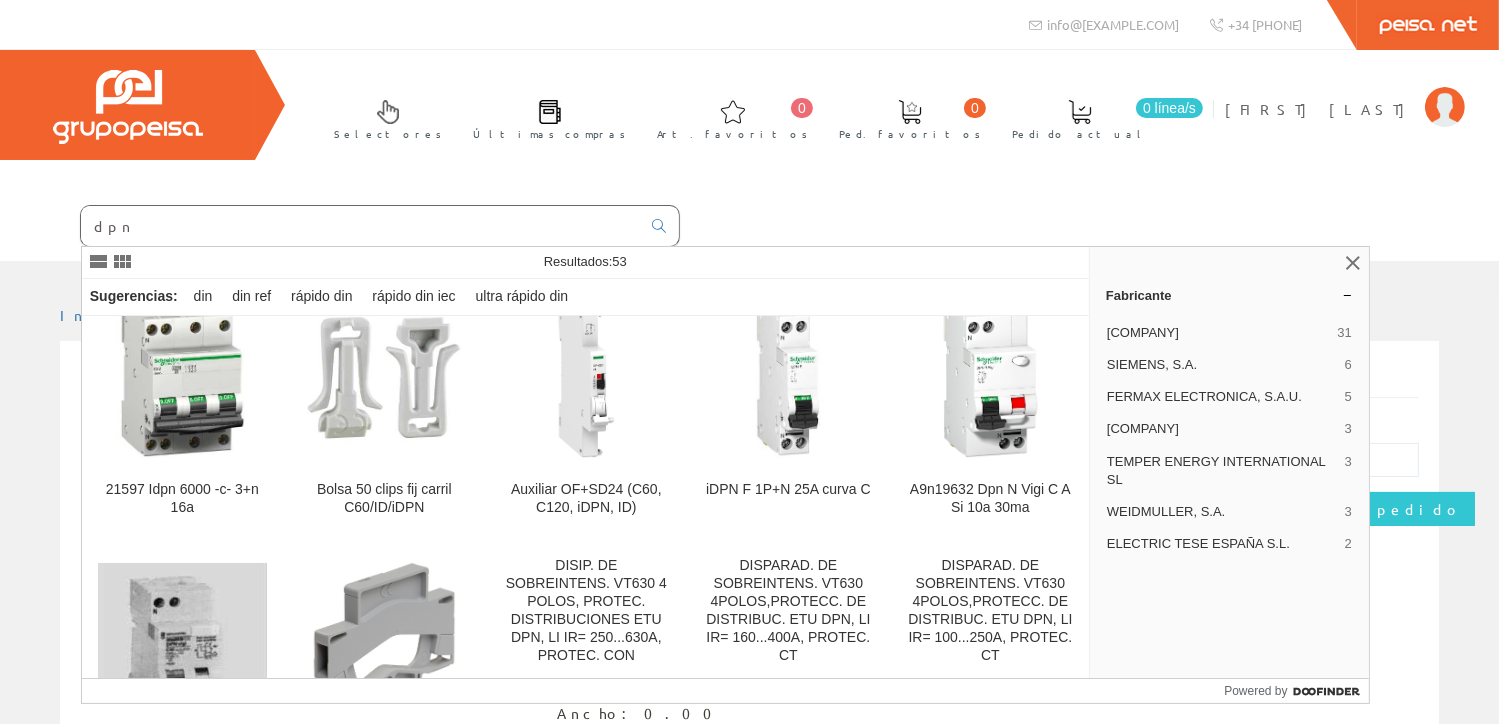 scroll, scrollTop: 2510, scrollLeft: 0, axis: vertical 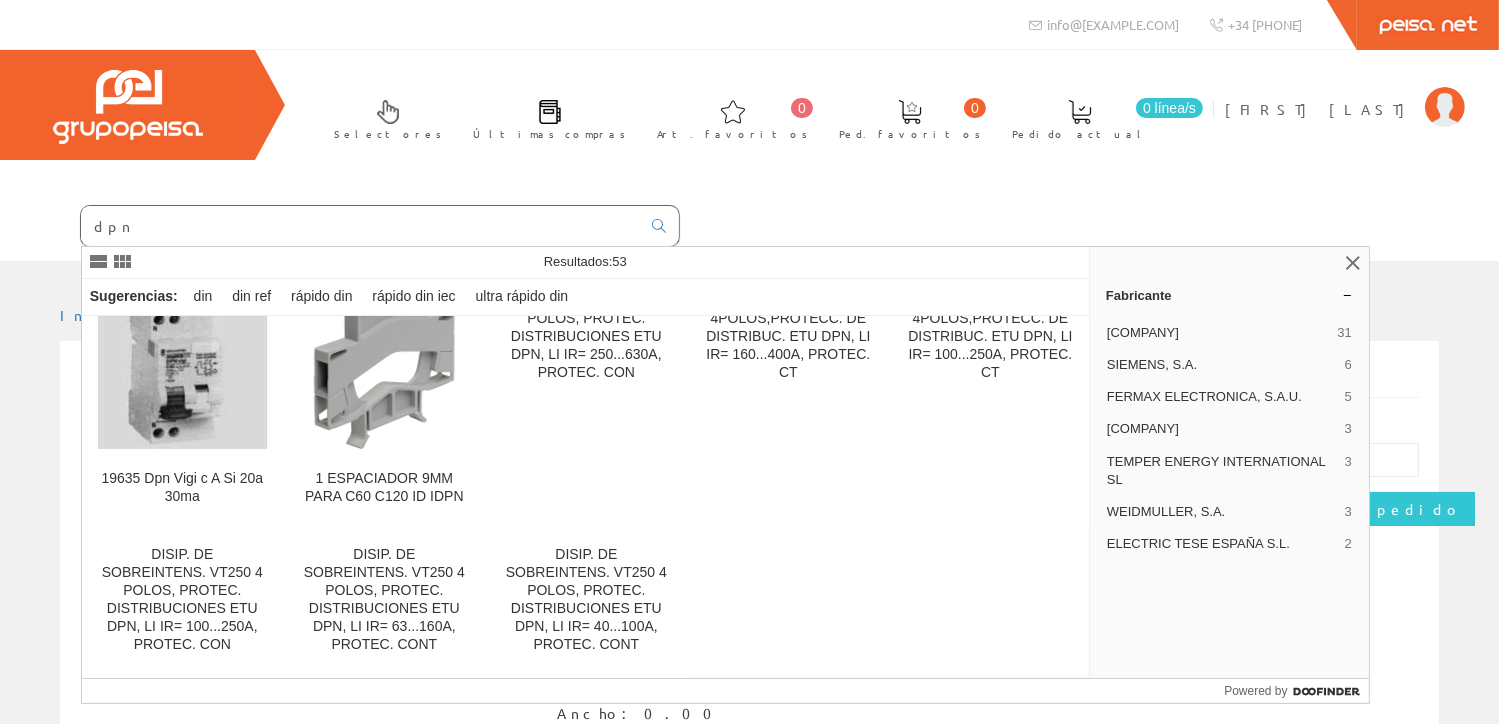 click on "dpn" at bounding box center [360, 226] 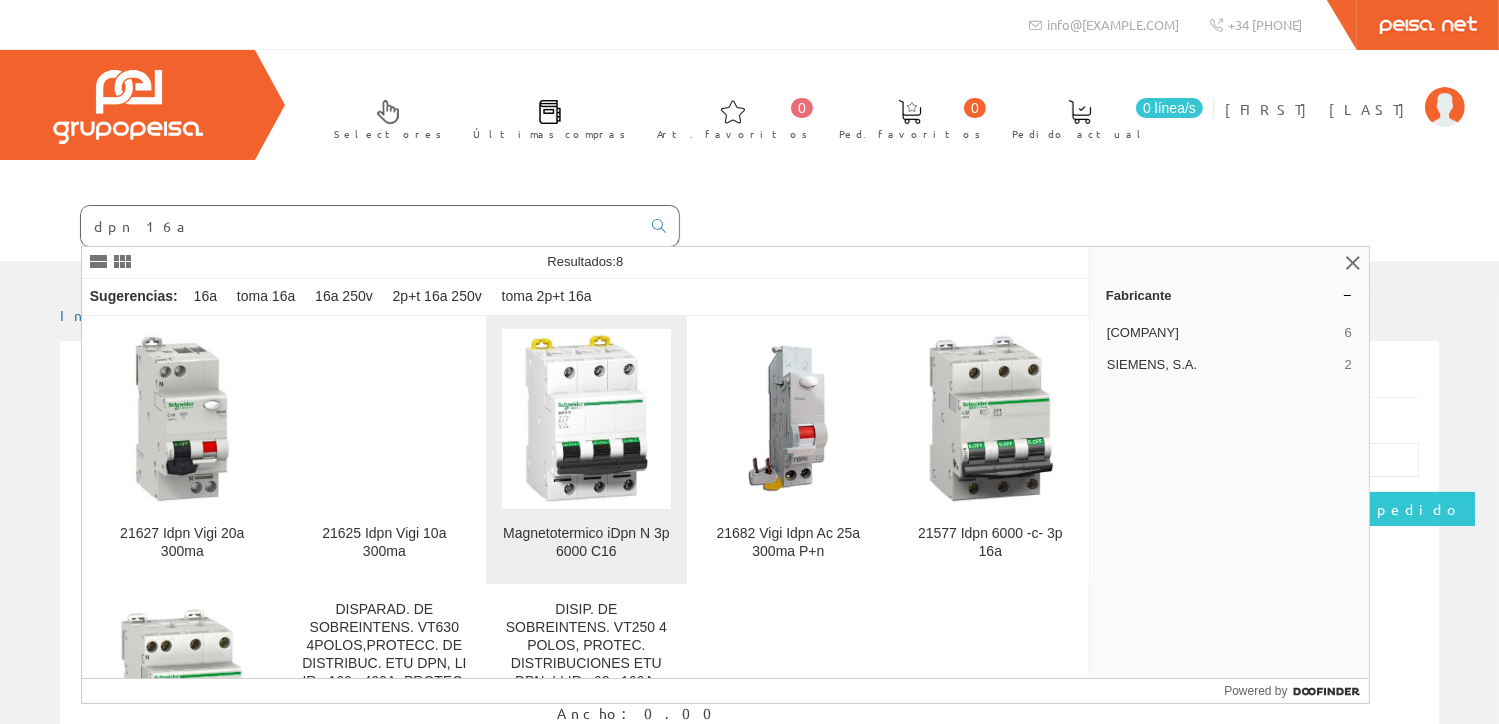 scroll, scrollTop: 0, scrollLeft: 0, axis: both 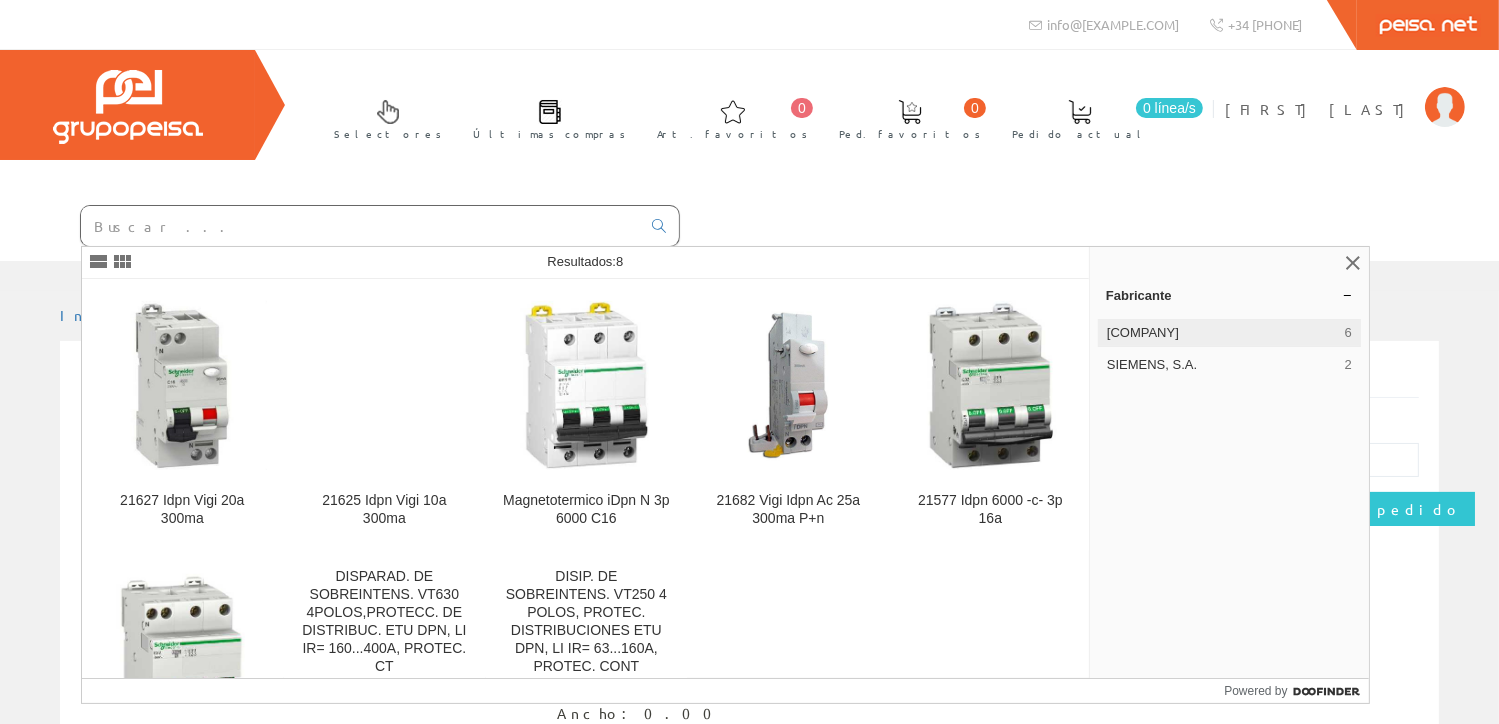click on "SCHNEIDER ELECTRIC ESPAÑA, SA" at bounding box center (1222, 333) 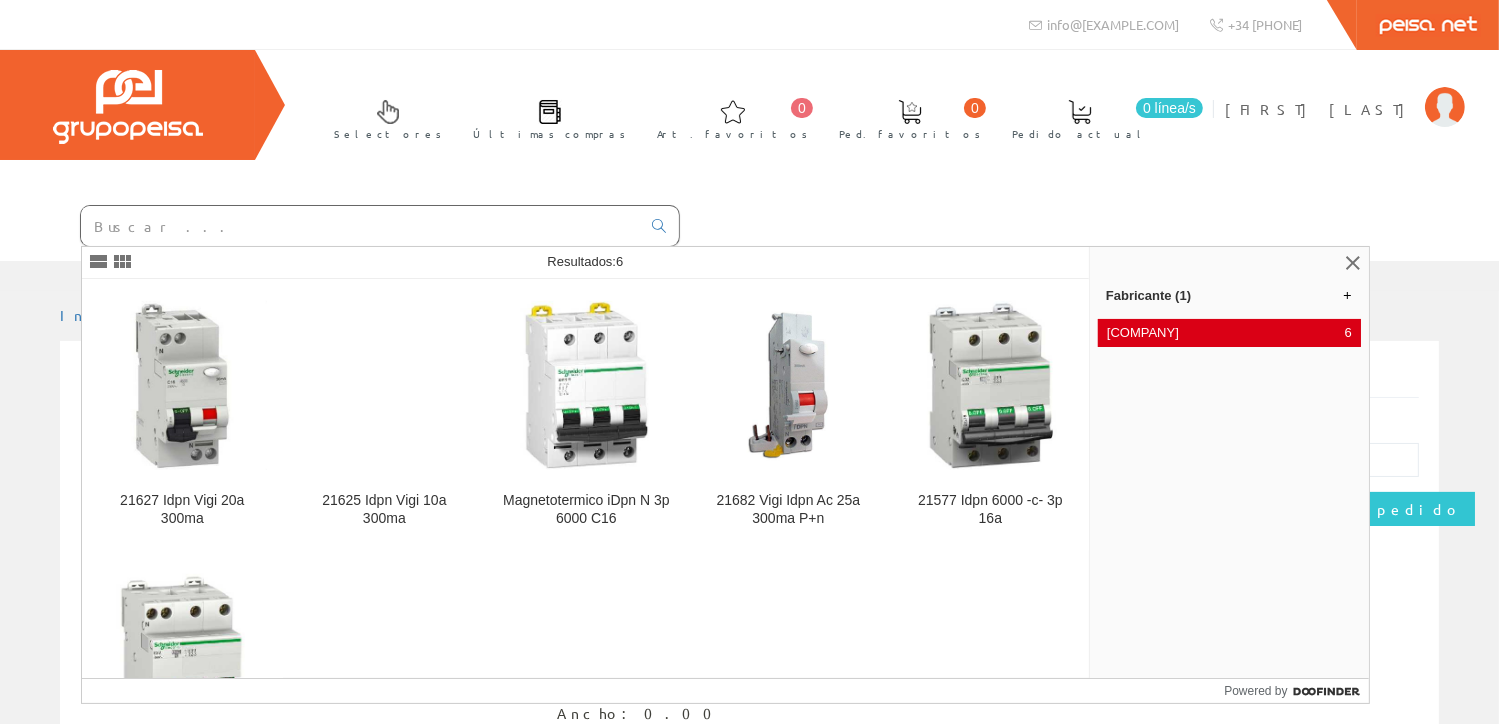 click on "SCHNEIDER ELECTRIC ESPAÑA, SA
6" at bounding box center [1229, 333] 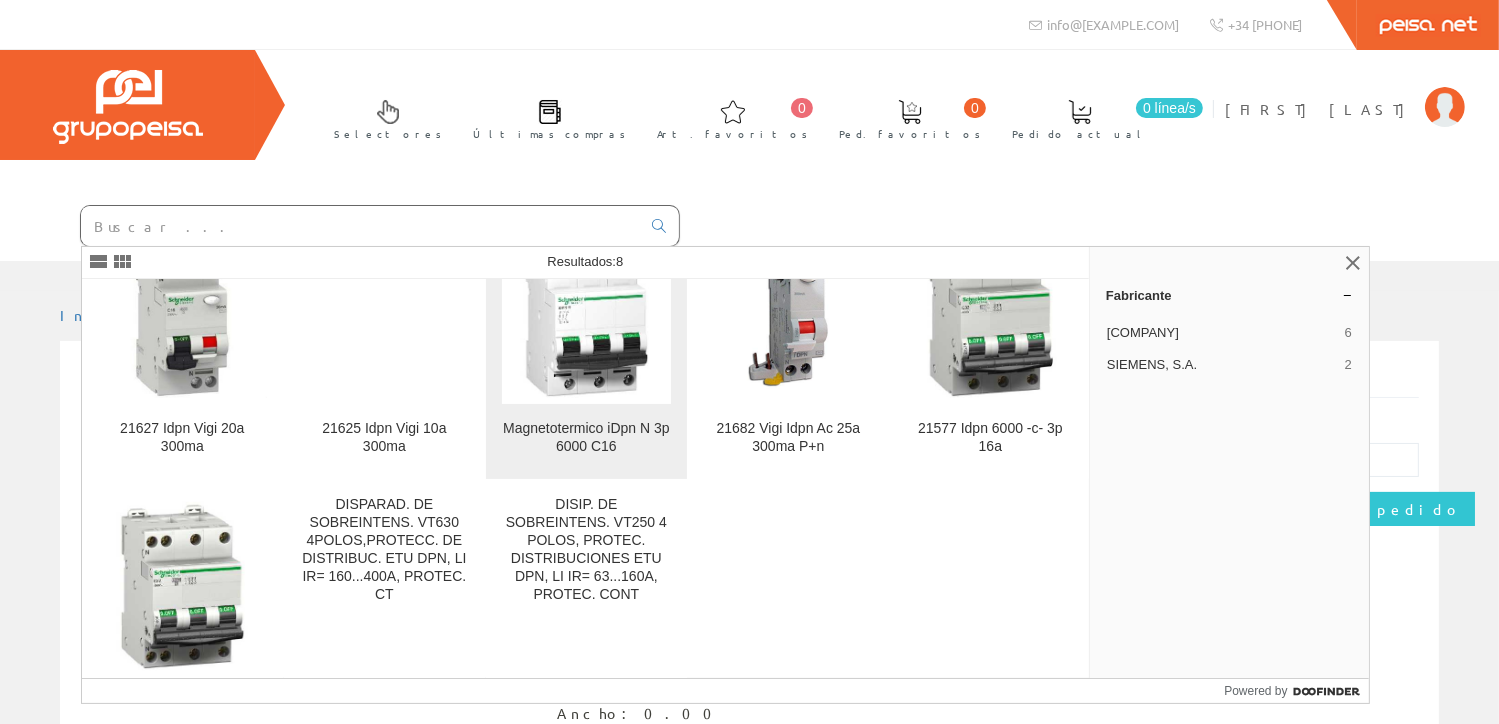 scroll, scrollTop: 144, scrollLeft: 0, axis: vertical 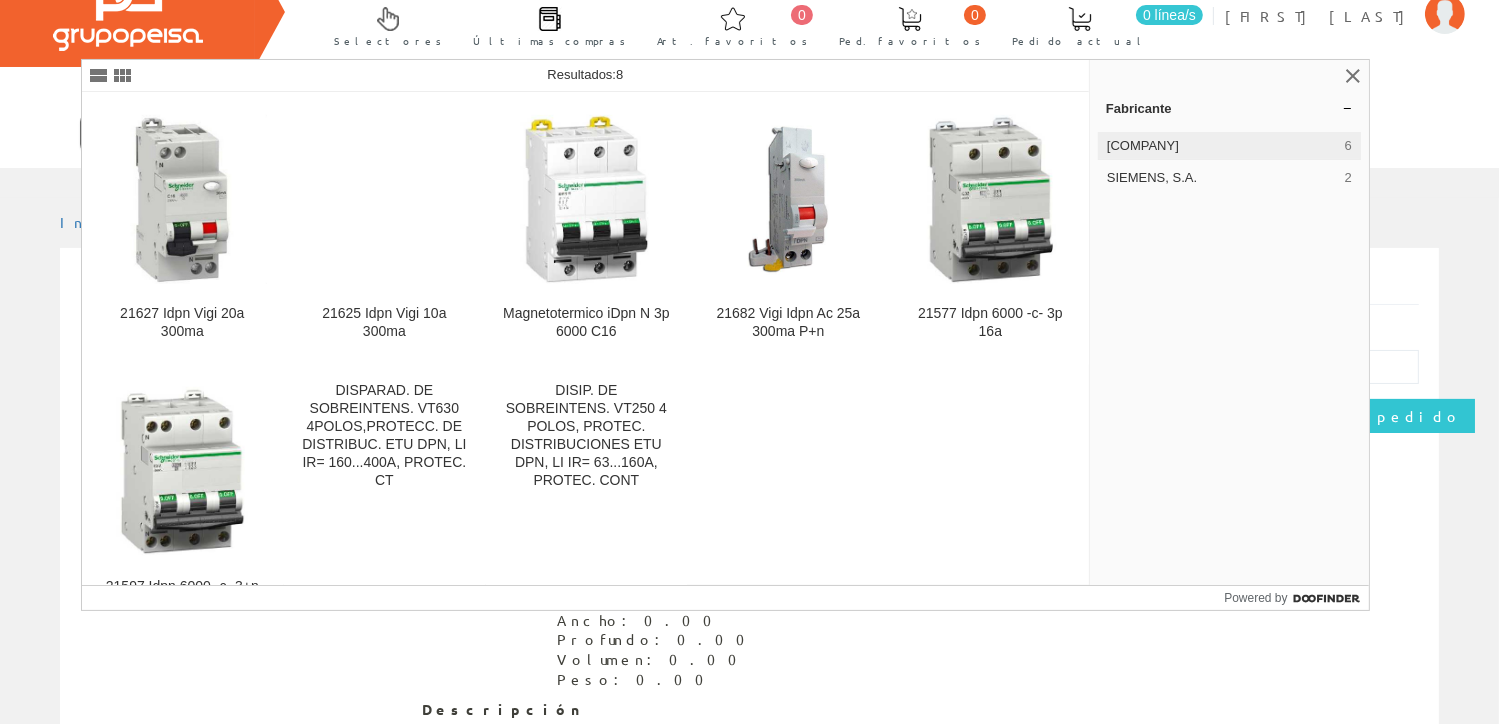 click on "SCHNEIDER ELECTRIC ESPAÑA, SA
6" at bounding box center (1229, 146) 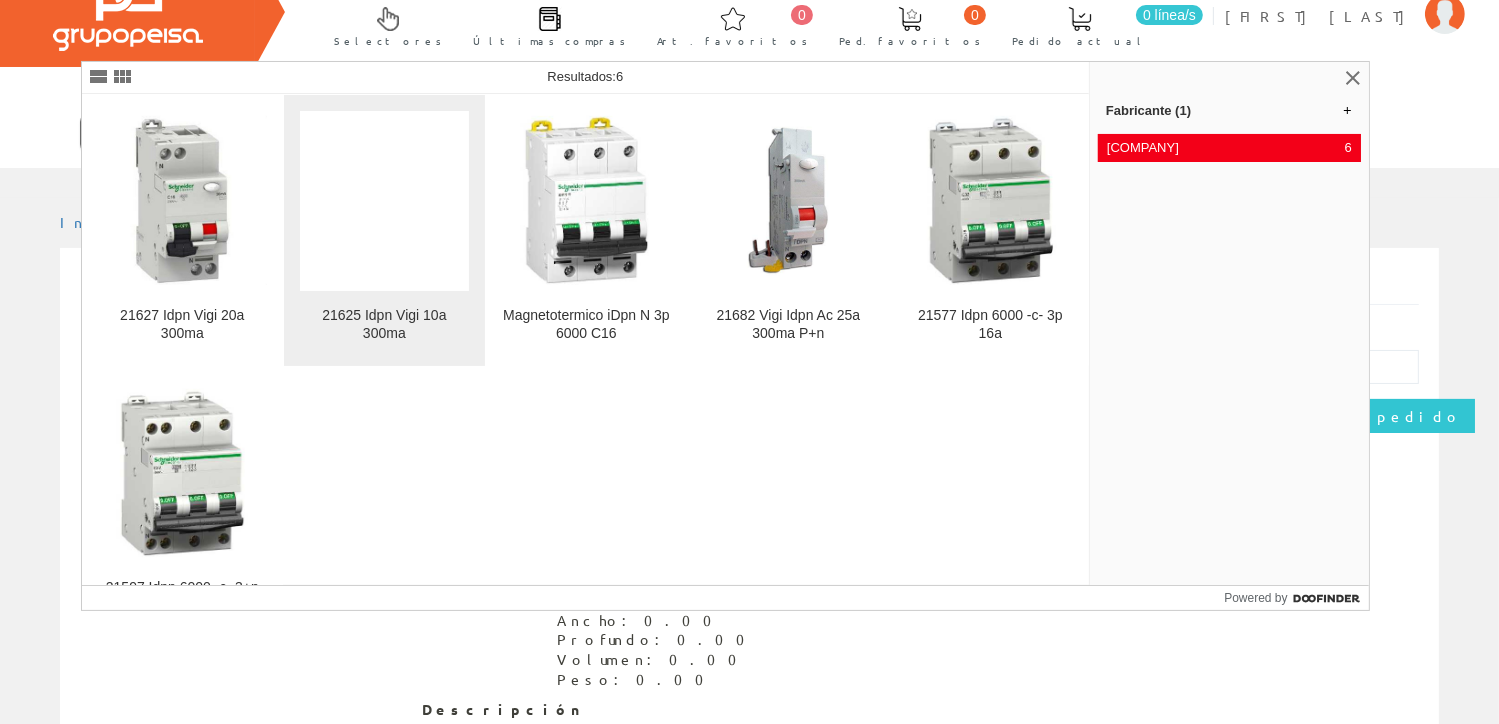 scroll, scrollTop: 0, scrollLeft: 0, axis: both 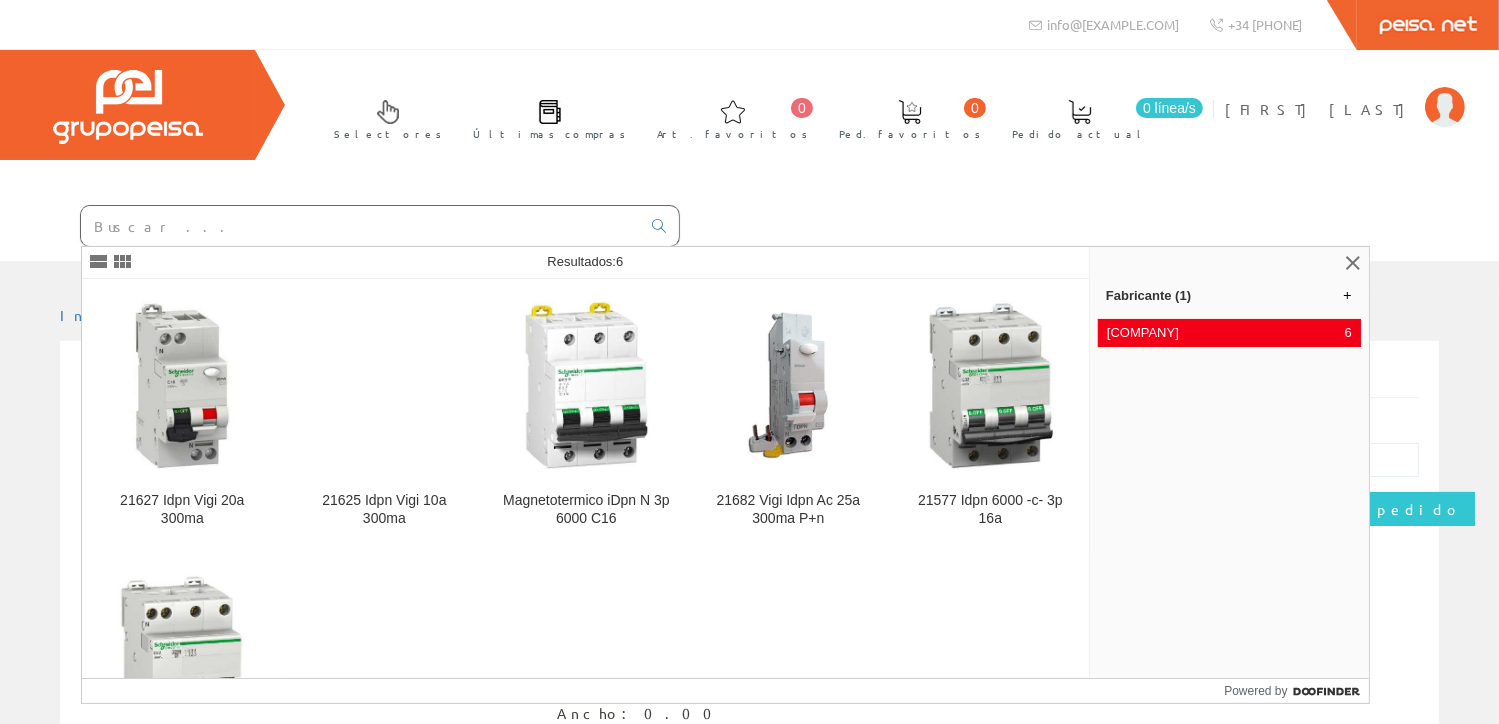 click at bounding box center [360, 226] 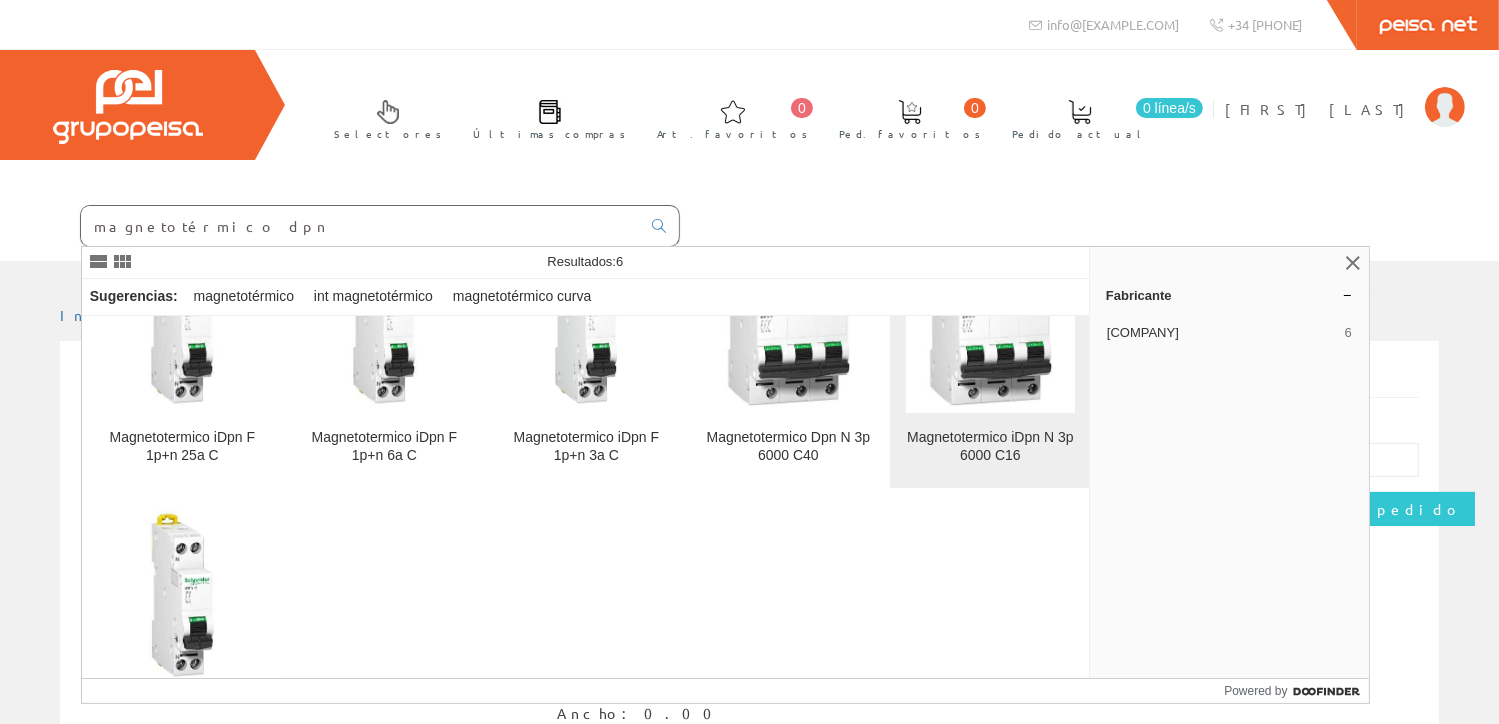scroll, scrollTop: 181, scrollLeft: 0, axis: vertical 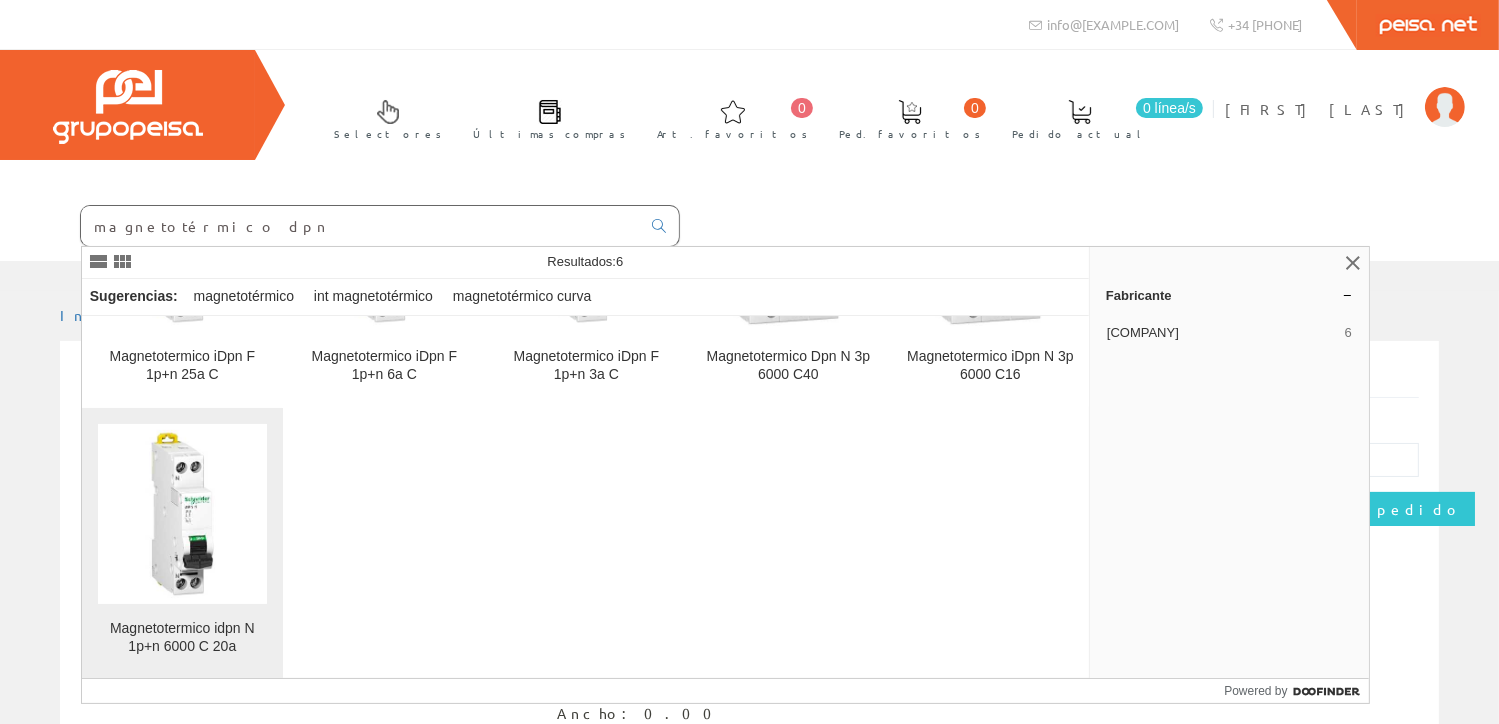 type on "magnetotérmico dpn" 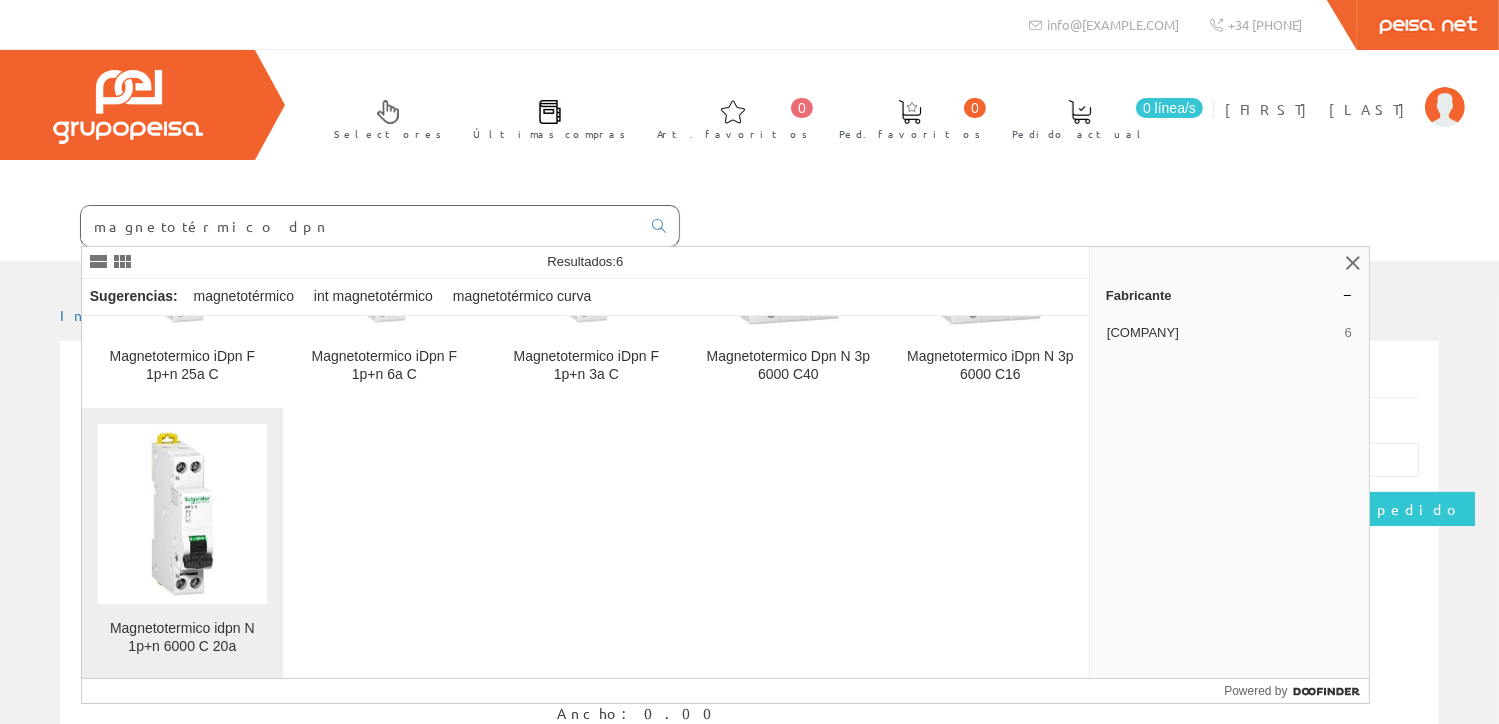 click at bounding box center (182, 514) 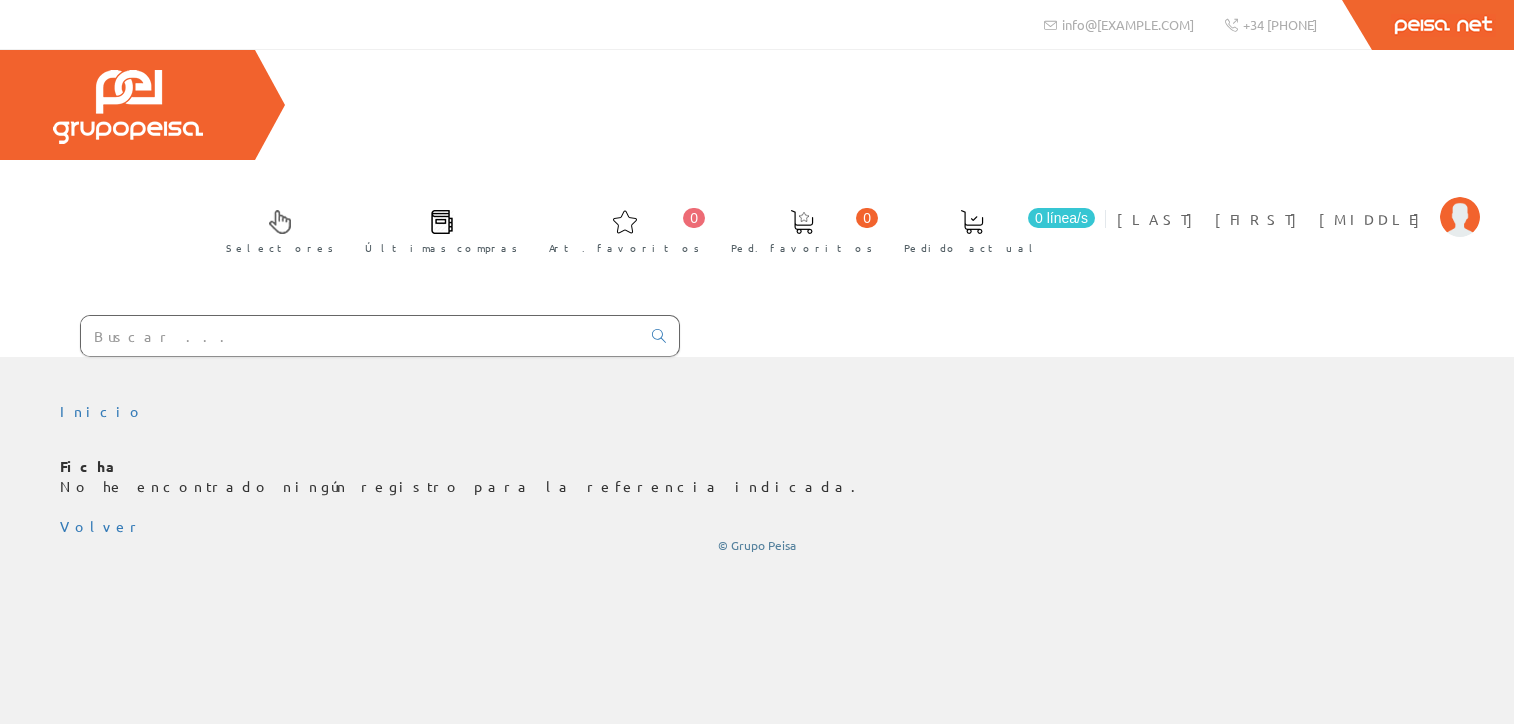 scroll, scrollTop: 0, scrollLeft: 0, axis: both 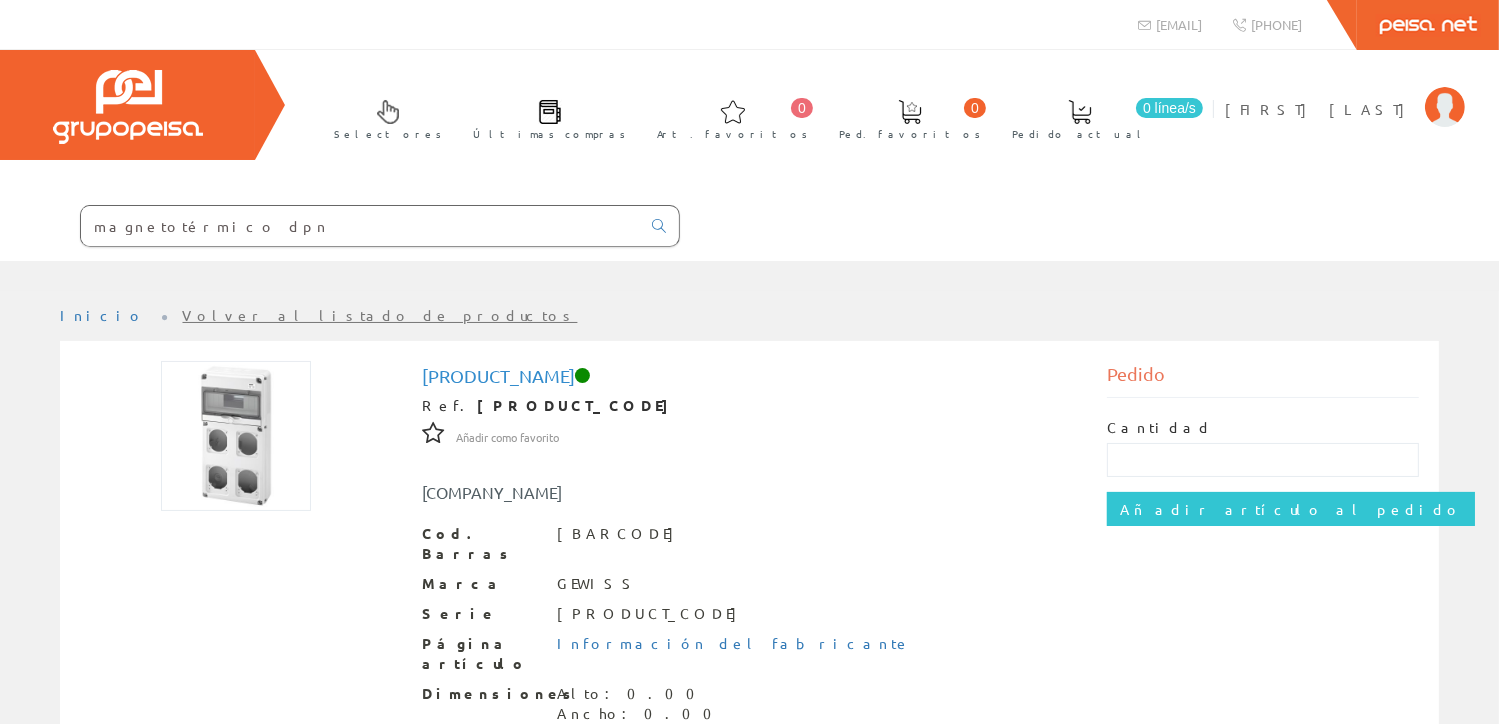 click on "magnetotérmico dpn" at bounding box center (360, 226) 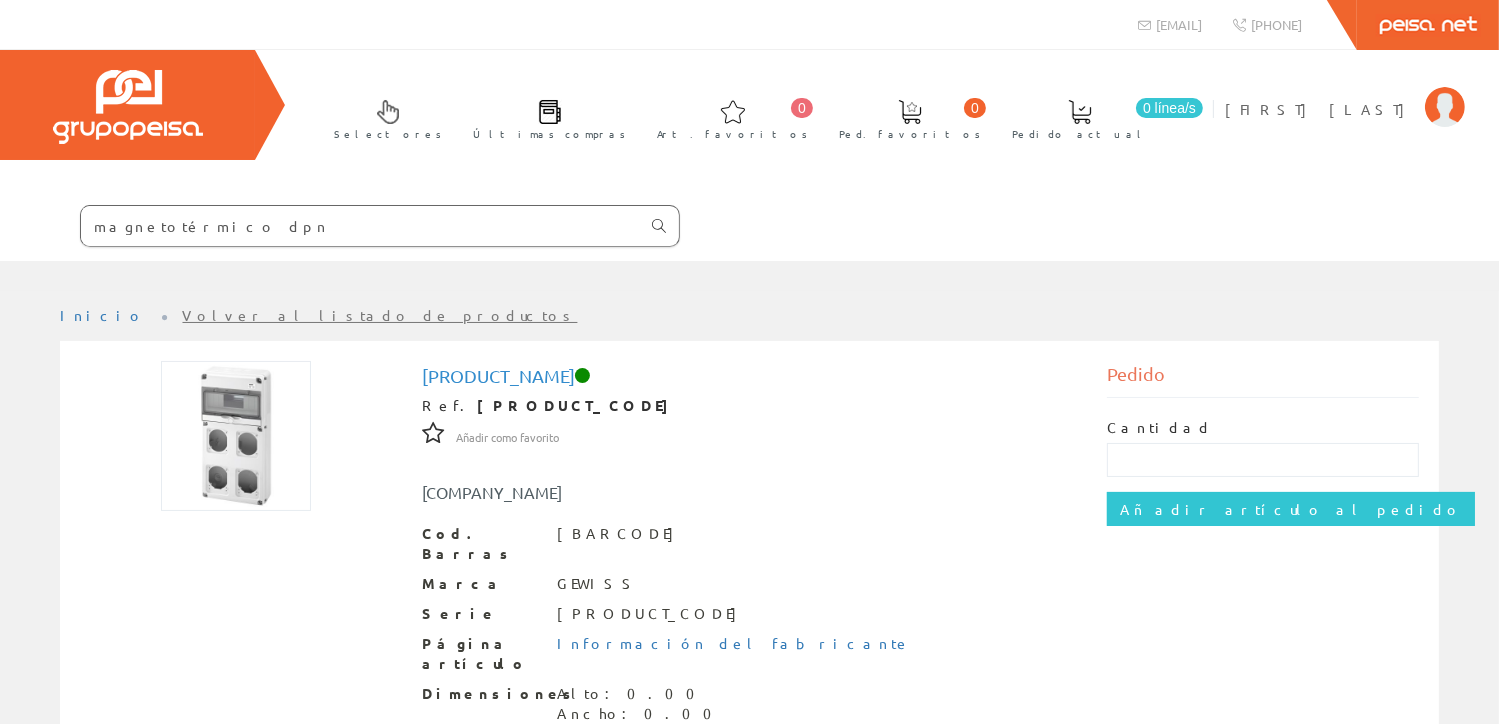 click at bounding box center (659, 226) 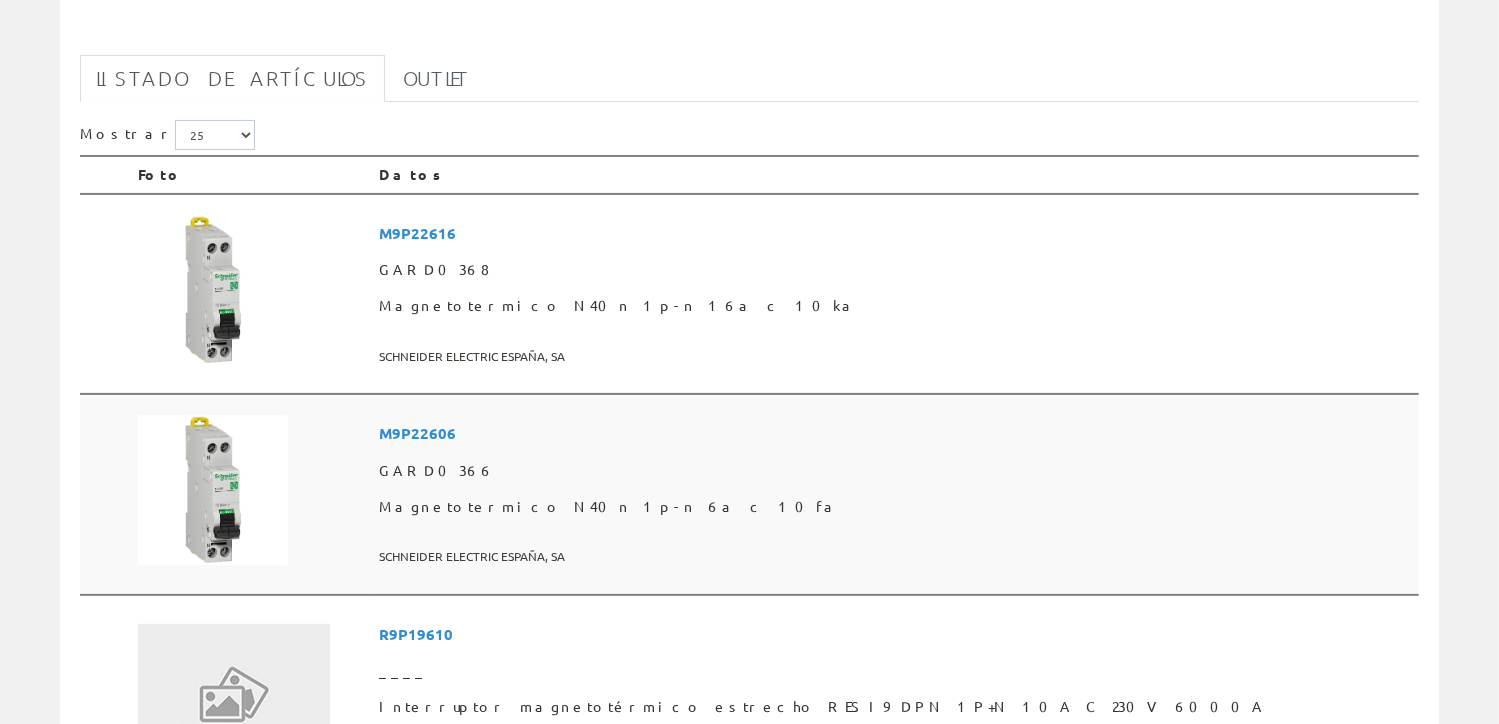 scroll, scrollTop: 400, scrollLeft: 0, axis: vertical 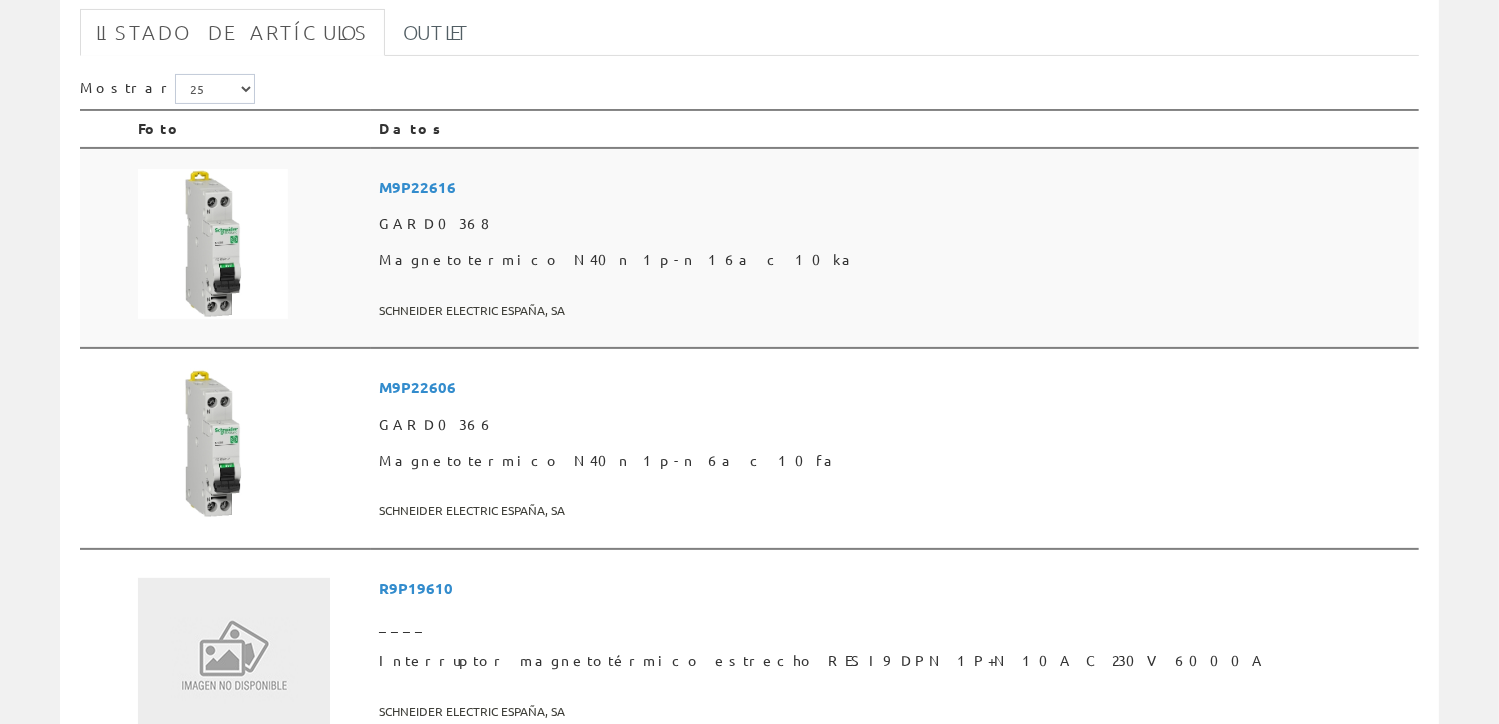 click at bounding box center (213, 244) 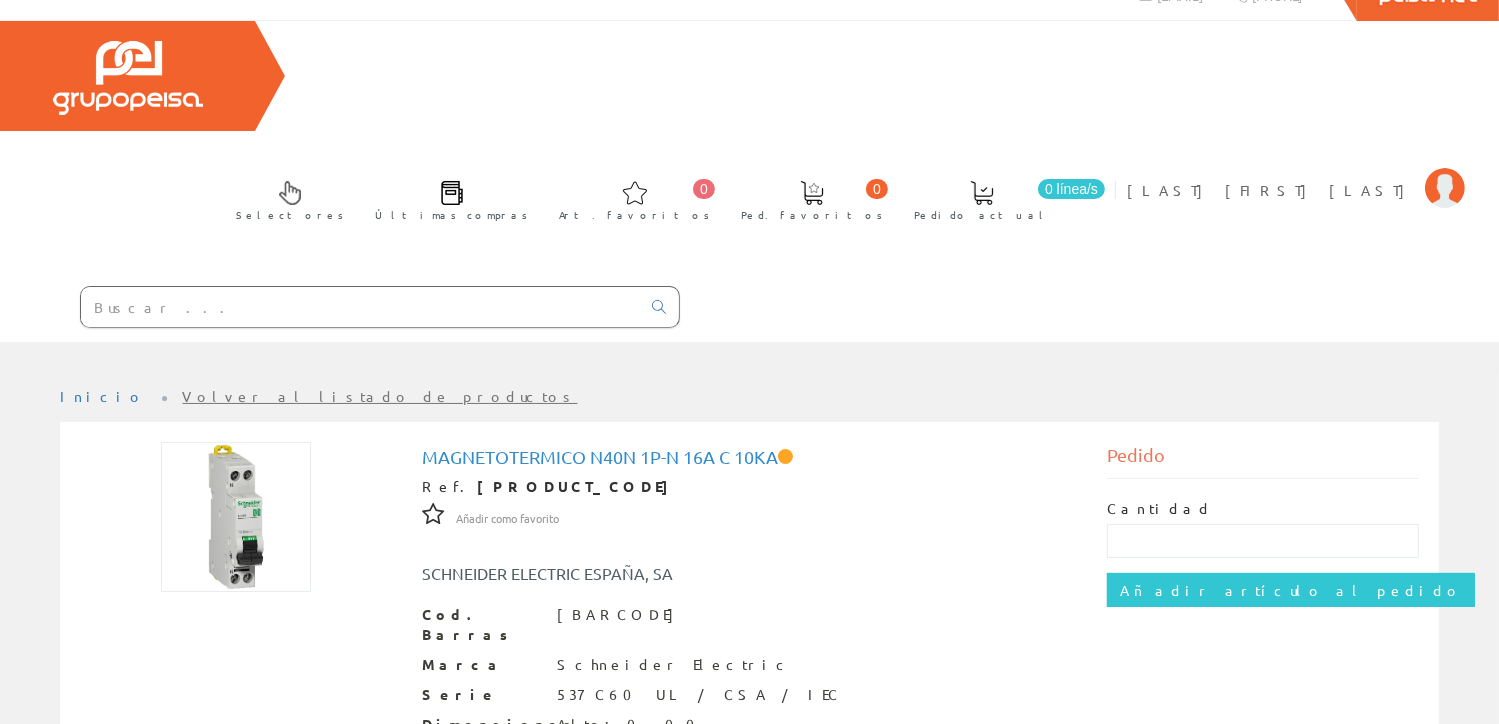 scroll, scrollTop: 0, scrollLeft: 0, axis: both 